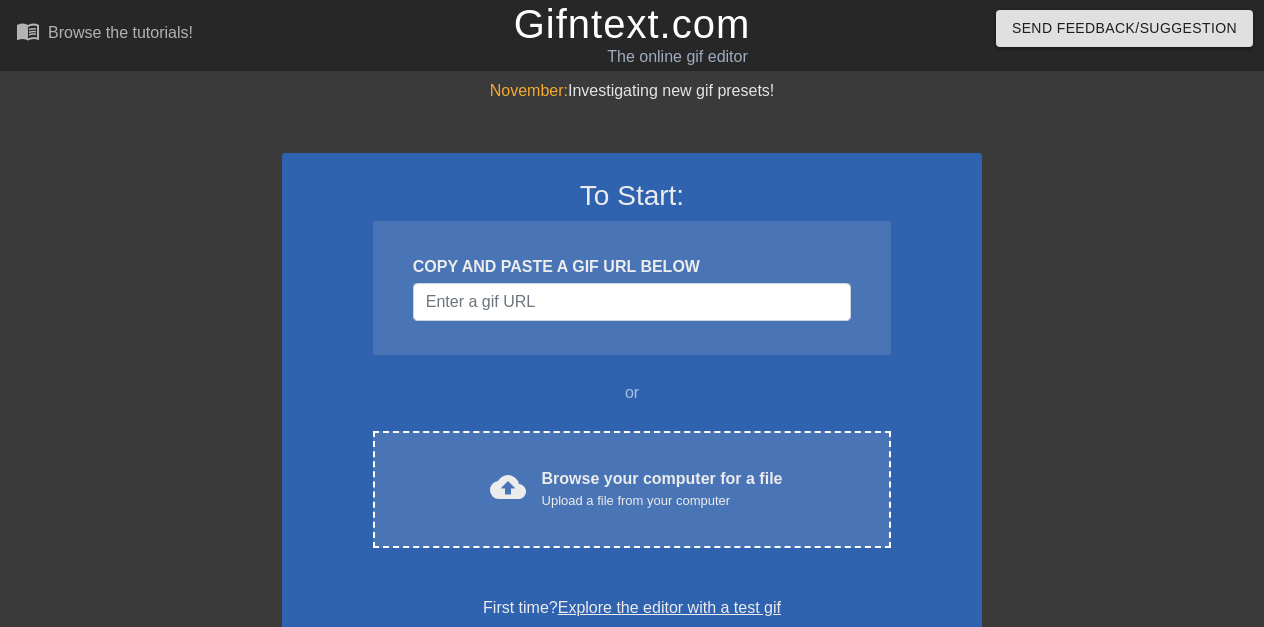scroll, scrollTop: 0, scrollLeft: 0, axis: both 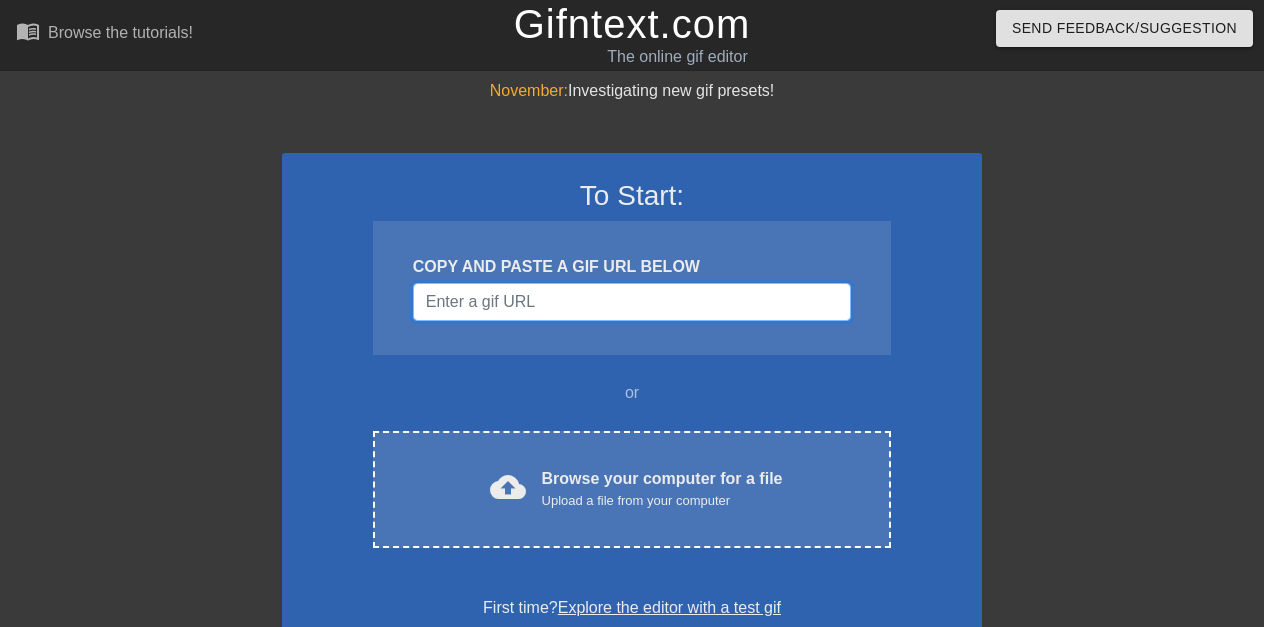 click at bounding box center (632, 302) 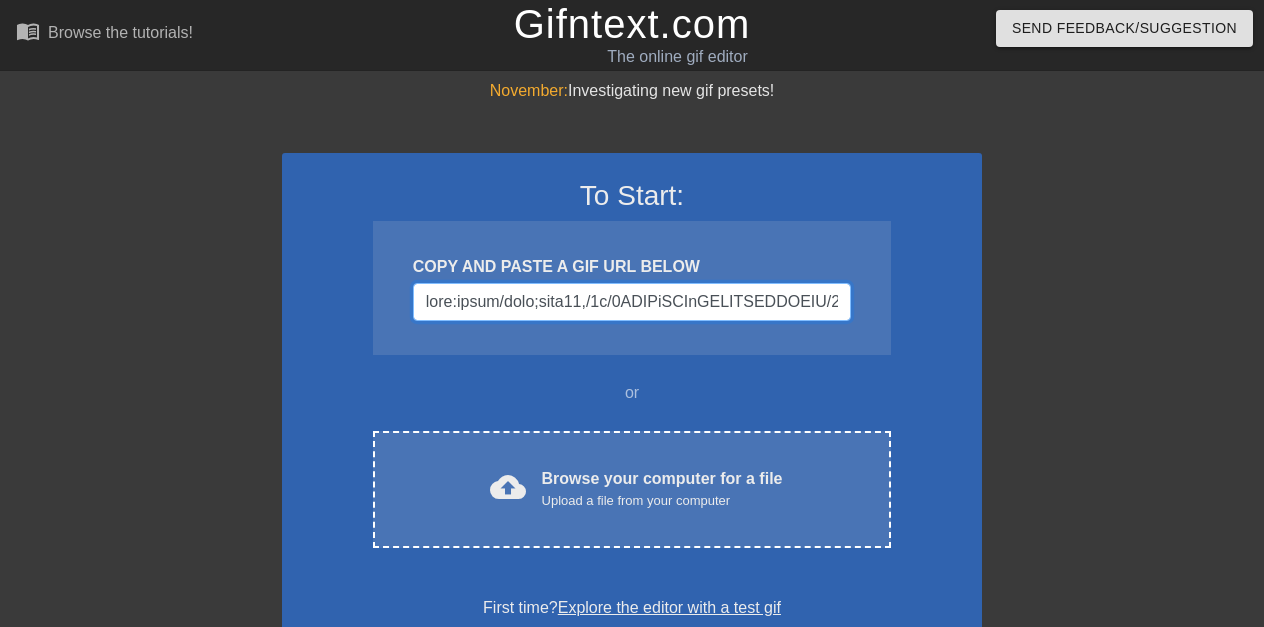 scroll, scrollTop: 0, scrollLeft: 29551, axis: horizontal 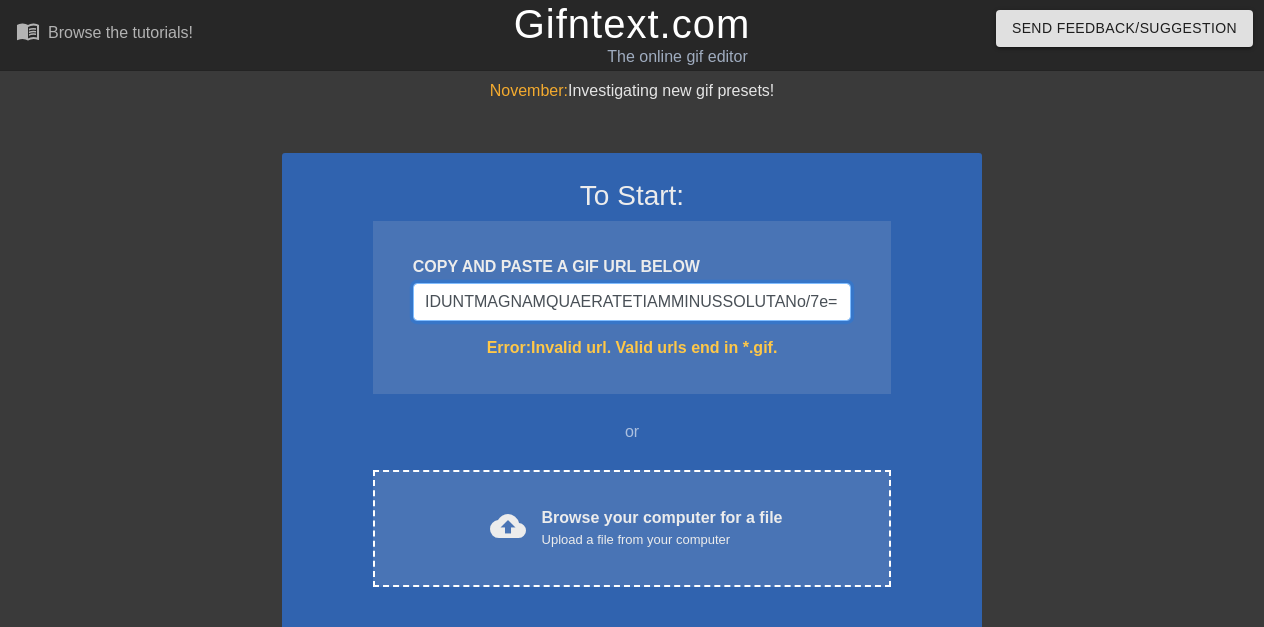 type on "data:image/jpeg;base64,/9j/4AAQSkZJRgABAQAAAQABAAD/2wCEAAkGBwgHBgkIBwgKCgkLDRYPDQwMDRsUFRAWIB0iIiAdHx8kKDQsJCYxJx8fLT0tMTU3Ojo6Iys/RD84QzQ5OjcBCgoKDQwNGg8PGjclHyU3Nzc3Nzc3Nzc3Nzc3Nzc3Nzc3Nzc3Nzc3Nzc3Nzc3Nzc3Nzc3Nzc3Nzc3Nzc3Nzc3N//AABEIAJQAlAMBIgACEQEDEQH/xAAbAAEAAgMBAQAAAAAAAAAAAAAABAYCAwUBB//EADgQAAIBBAADBAgEBAcAAAAAAAABAgMEBREGEiEiMUFxBxMUUWGBkaEjMrHBJEJi0RUWM1JykrL/xAAXAQEBAQEAAAAAAAAAAAAAAAAAAQID/8QAHBEBAQEAAgMBAAAAAAAAAAAAAAERAiExQVEy/9oADAMBAAIRAxEAPwD5kADqAAAAAAAAAAAAAAAAAAAAAAAAAAAAAAAABnQo1bitCjb0p1as3qMIRcm35I1lmoVZYPhONxQn6u/y1SUYVIvU6dCHSXK1Db/Uiya1T4es8corP5ela1npu1toOtViv6tdEdSnwRa5LHRvcFl1UjKHMoXEUmn7pOL7L+XQpb6tt97e2/iScbfXGMvqV5Z1HCrTe+j6SXufvRMalnxHlFxk4y709M8LFxbaxq+yZyhRhSo5GPNOEH+Wr/N9f7ldLGbMoDKFKpP8lOcv+MWxOnOnLlqU5wet6nFp/cqMQAAAAAAAAAAAAAAACxcRQlLhnhetH/TVCtCT/qck9fZldLdgFb5/hyeAq1oUb63qOtZSn3T33x+rf1T8CVrj7VEEvI4y/wAZKUb+0q0OX+aUez577iVw9grrN3VNU6claqf4tfXZjHx0/F+Q2Jl8Oxk6bo+jnFKvpVJ3cp0l48r5n+hV7Sj7RdUKGtqpUjDW+9Nne42yivMjCxtulpYR9TBKW05Lvf6L5Gjgm0jecS2cJ6cKbdWSfjyrp99Enhq98lo4x4..." 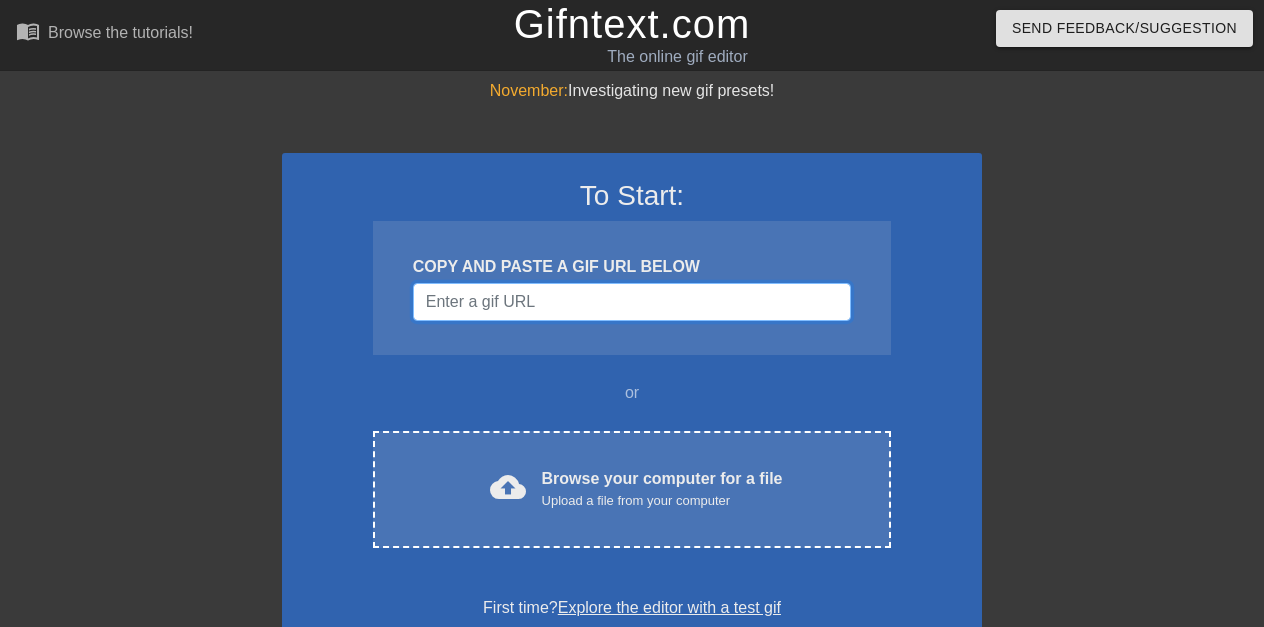 paste on "backspace" 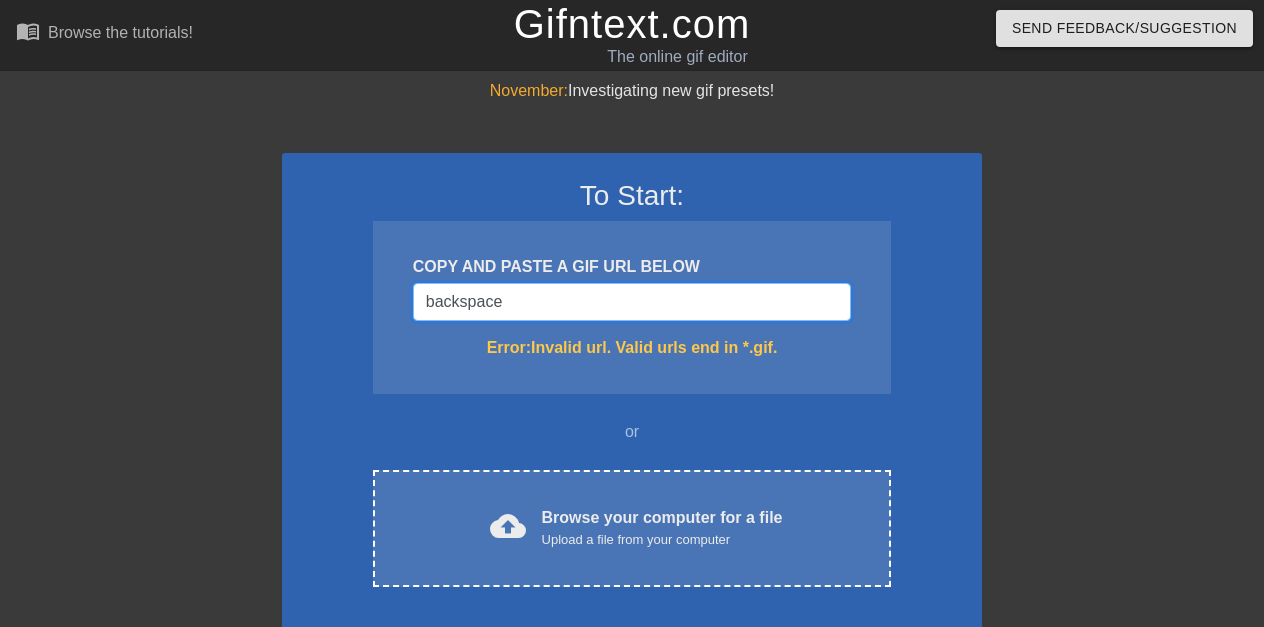 type on "backspace" 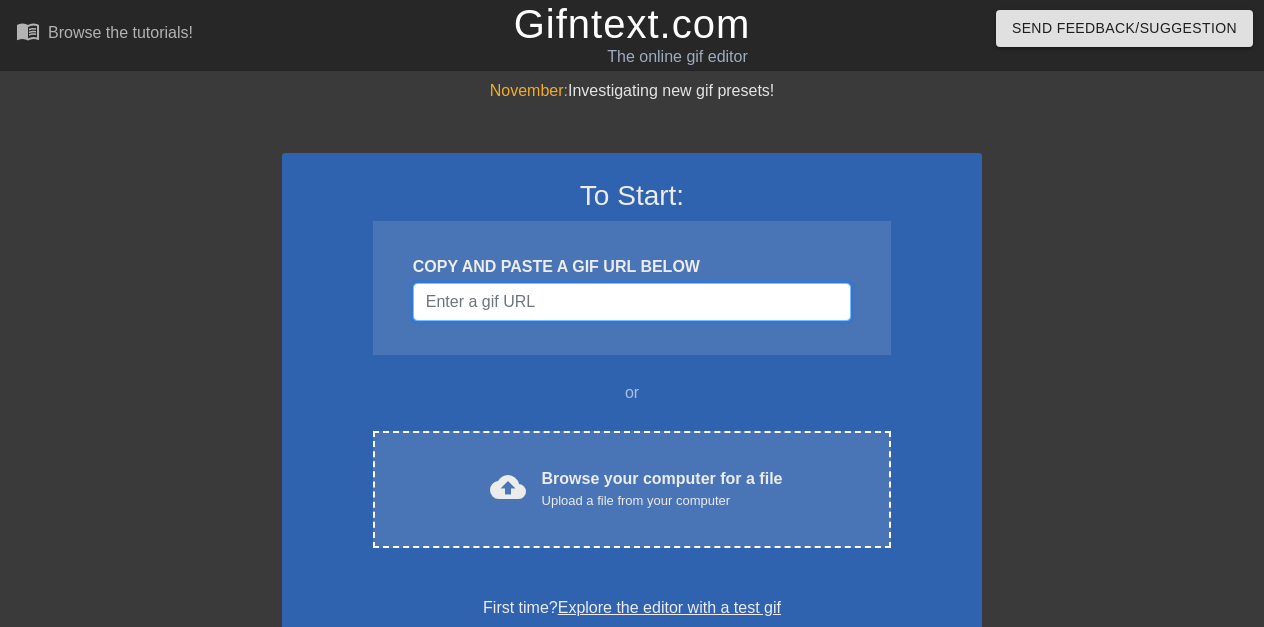 paste on "https://s1.aigei.com/src/img/gif/9e/9e10e84a403448ca8df737b8d56d5a8a.gif?imageMogr2/auto-orient/thumbnail/!282x270r/gravity/Center/crop/282x270/quality/85/%7CimageView2/2/w/282&e=2051020800&token=P7S2Xpzfz11vAkASLTkfHN7Fw-oOZBecqeJaxypL:vg4Try54JHHyKmbs-UW3u4359os=" 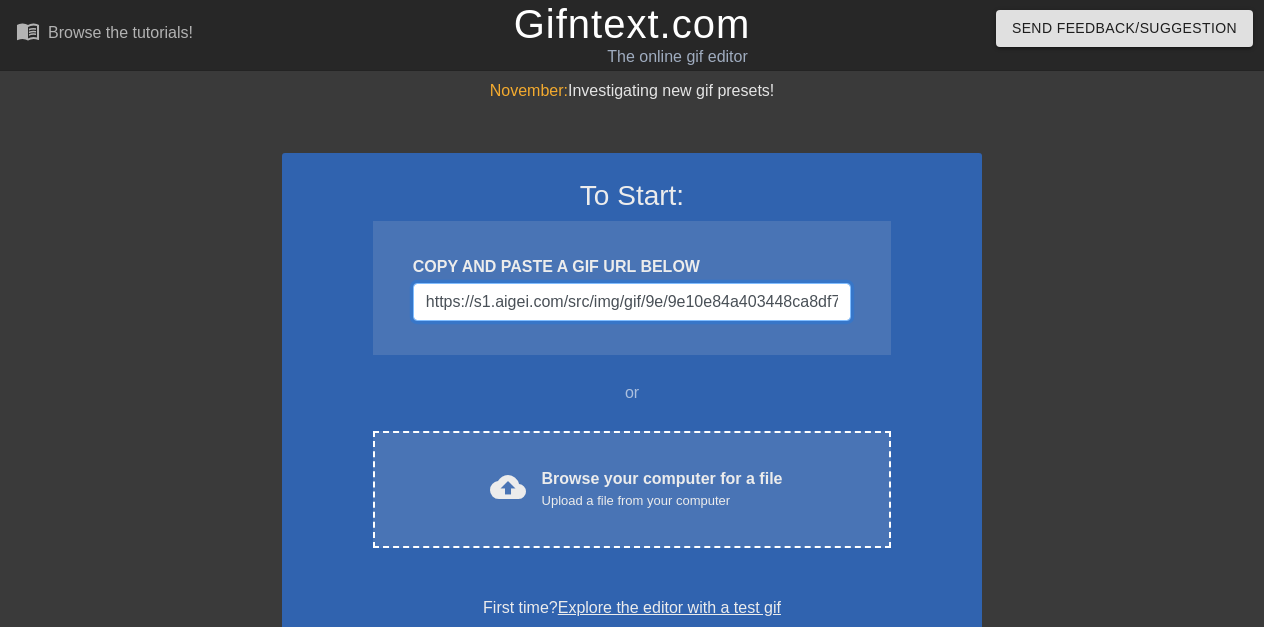 scroll, scrollTop: 0, scrollLeft: 1723, axis: horizontal 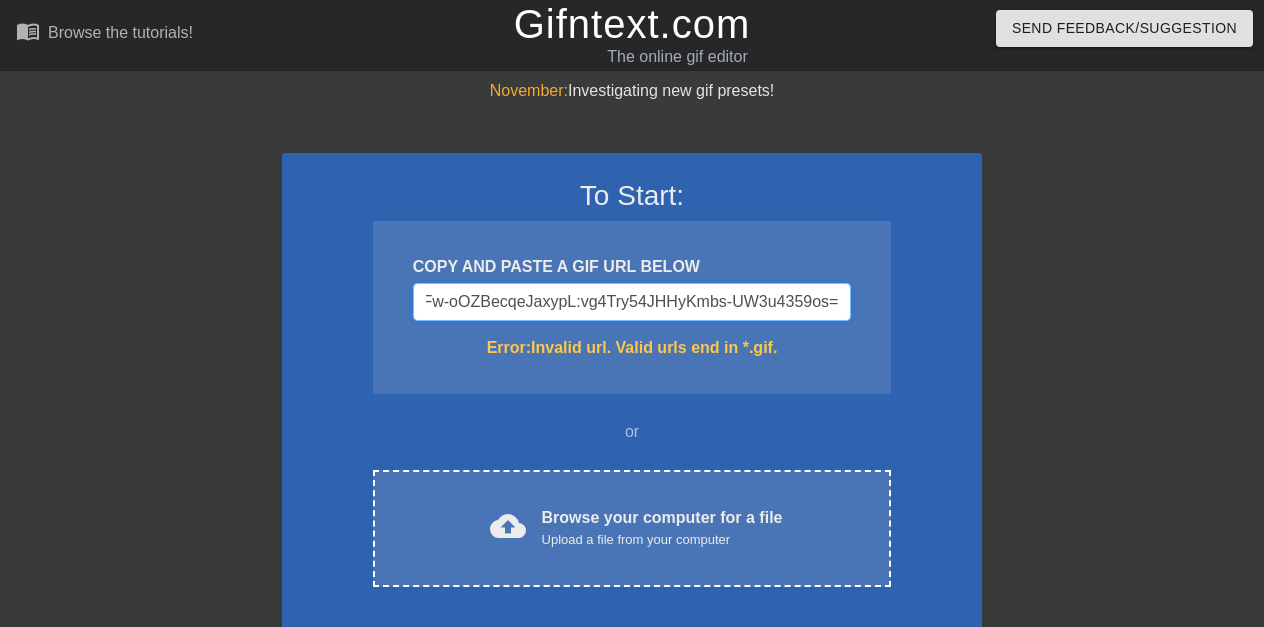 type on "https://s1.aigei.com/src/img/gif/9e/9e10e84a403448ca8df737b8d56d5a8a.gif?imageMogr2/auto-orient/thumbnail/!282x270r/gravity/Center/crop/282x270/quality/85/%7CimageView2/2/w/282&e=2051020800&token=P7S2Xpzfz11vAkASLTkfHN7Fw-oOZBecqeJaxypL:vg4Try54JHHyKmbs-UW3u4359os=" 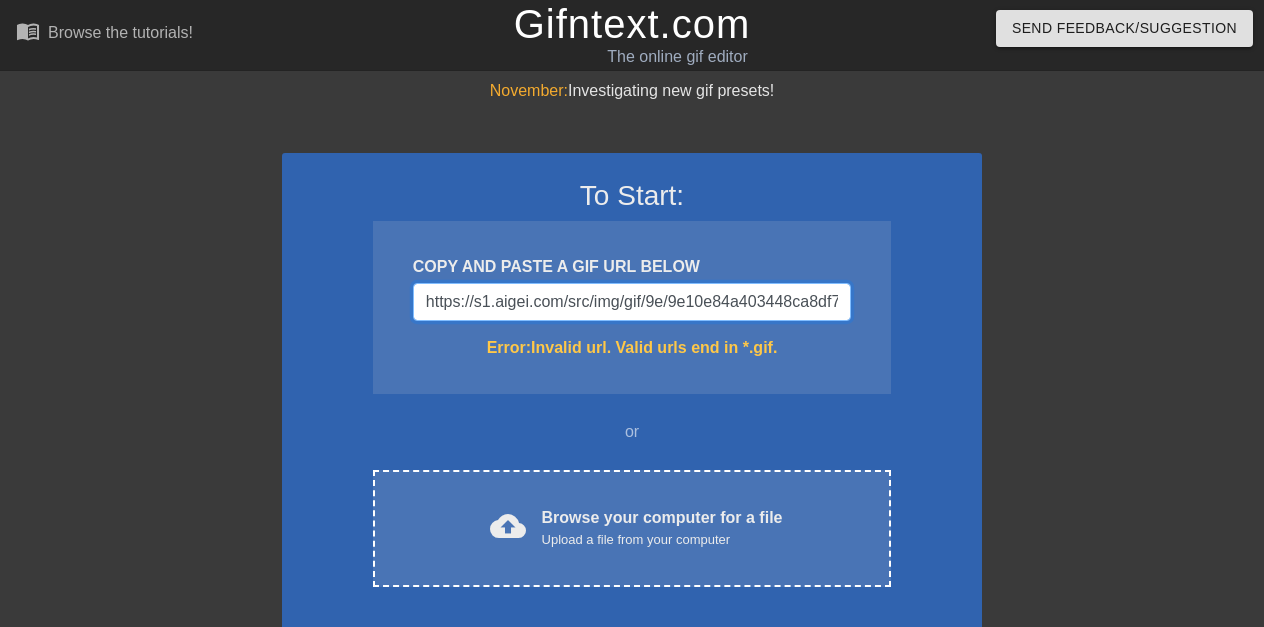 click on "https://s1.aigei.com/src/img/gif/9e/9e10e84a403448ca8df737b8d56d5a8a.gif?imageMogr2/auto-orient/thumbnail/!282x270r/gravity/Center/crop/282x270/quality/85/%7CimageView2/2/w/282&e=2051020800&token=P7S2Xpzfz11vAkASLTkfHN7Fw-oOZBecqeJaxypL:vg4Try54JHHyKmbs-UW3u4359os=" at bounding box center (632, 302) 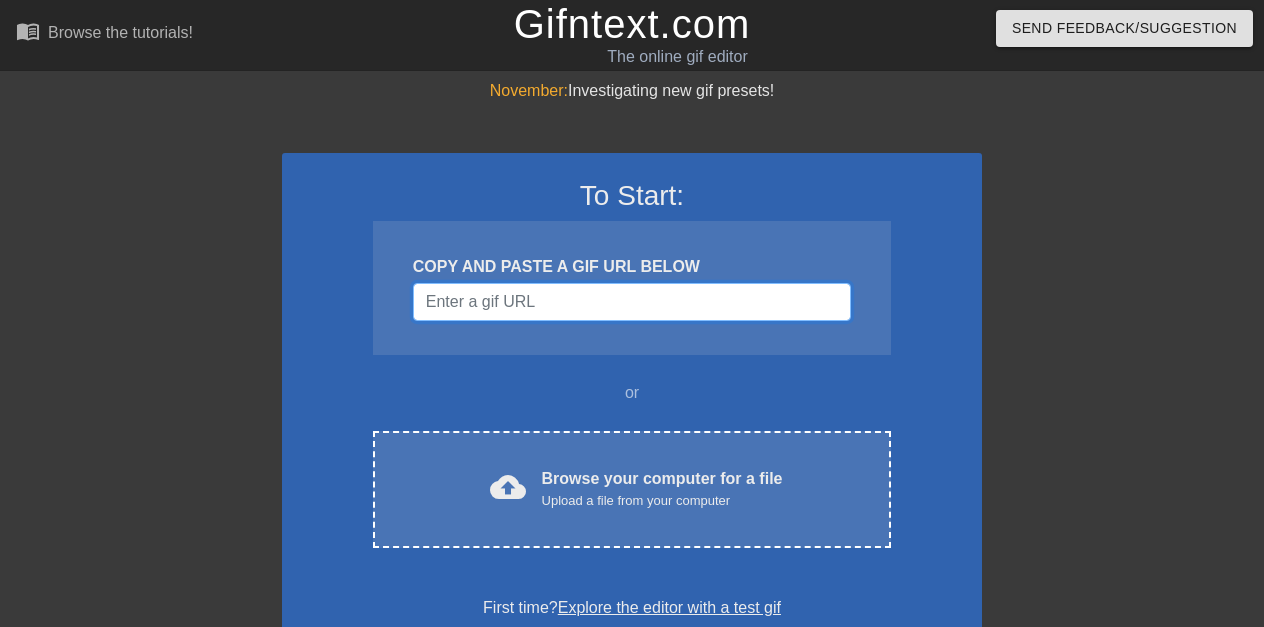 paste on "data:image/png;base64,iVBORw0KGgoAAAANSUhEUgAAAJQAAACUCAMAAABC4vDmAAAAZlBMVEX+/v7///8AAAD19fVoaGj7+/t6enp1dXXl5eX4+PgLCwuLi4vg4ODDw8O+vr7v7+8pKSnLy8uamprS0tIbGxuoqKg5OTlJSUmBgYEuLi5tbW2urq5TU1NCQkKioqJeXl4UFBQiIiJNxJPVAAAF+ElEQVR4nO2c626jMBCFGRvC3eYWEgIE8v4vuTMGEi7bVf8k45VypF21aSU+2eZ4LnYd56uvvvrqq6+++u8Ek7gxVnrRWIOFSEE8q7UDC0Cq7iIWDaXkxwIneREZ1Qk7UxJ3YqeuCFjHCoJpmOr+0uZ5Hve1+dYNWKEKYnic8iTxcL3LIJ8gW8Z1BWY9PVpntij8v7w2NFQlGxSENFDNZlggbCv8sE+4qCDp8fnX7VSBc3/Qpx4TFSQ4Vdn+VQN9QyhfckJdDmsa1ChElVoGpV2ydqah+gEKh4psgclBf4SSvn1QDpyYoaL2Lw/nhhK+Pqx0VihJDx8PLz8rlAPpw8zf3j55oTx6eq0Oa50TyoFyJKp8+3zekVp8stjvvsxQwXCIXjCsurJCzVSiWPkCQN7wQqFZEdVYhE8GKHvGvW9NJWYqiohN9tAdPPWjUJBOKYwCMolAZSYpZYuHZyoTauIUlrjc49ow9bypH1HJ2FBVRevPyTvrKp/qP6DbYZUiZ6wpMsiyLHNJYIm7IEWucjiZvJYoTgUqL6mmUGWZf2ctu4CO61et5UbmdDufc81Z0zP58cW/uY9VGWjoqiFVSuUhDxaE+M4VUuuWSnirIlWGauKAhcoYwXUuwILGFf8QUV1PPoU/iTkSP/Bw+k7LeNAqakSWJom6+b7f4ZoPOaBoTd1XwUH4EFlCVSopQ3n7e5rzdijVbHZd8DqCmh31jLbOsCWDegh/PUWgolEts5mjWzDUOI5QeSTceXVD6FOR0QKodAVFb0H18fAFxyL6GQp/jM71N1N..." 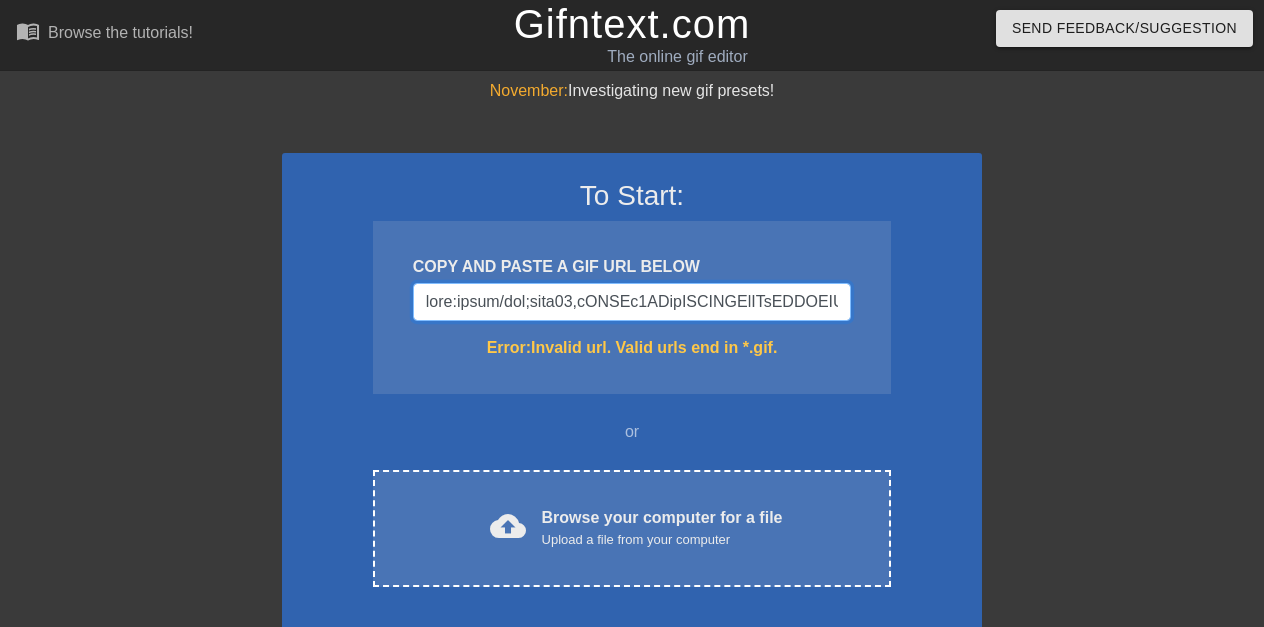 scroll, scrollTop: 0, scrollLeft: 20708, axis: horizontal 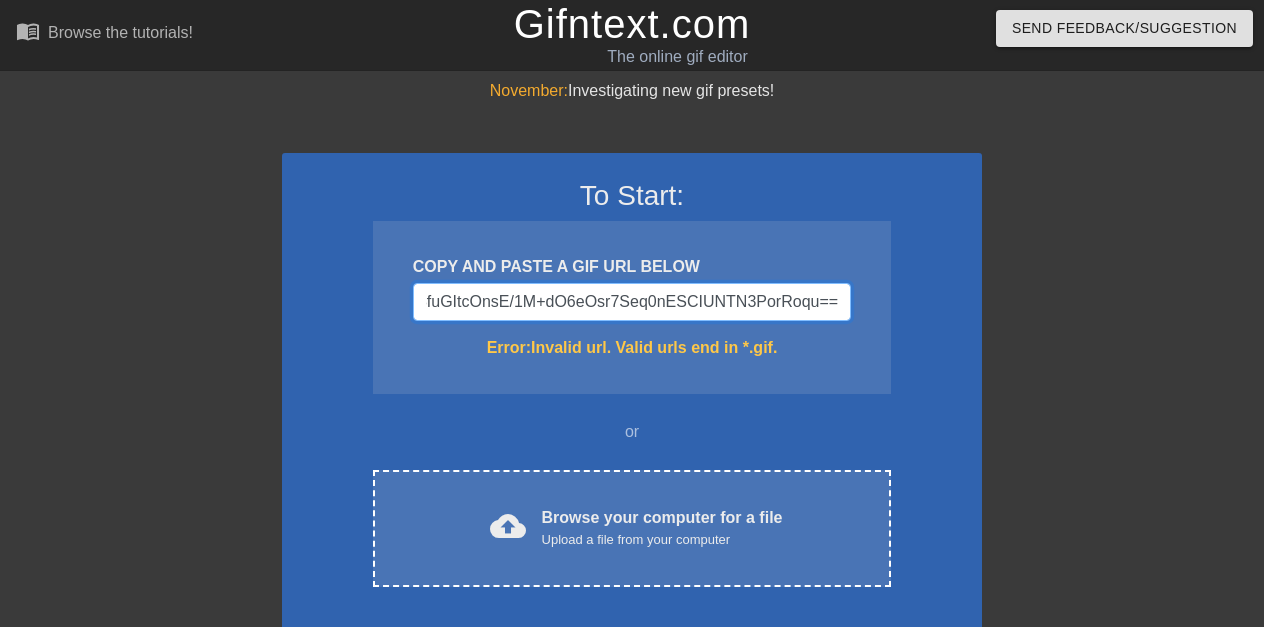 type on "data:image/png;base64,iVBORw0KGgoAAAANSUhEUgAAAJQAAACUCAMAAABC4vDmAAAAZlBMVEX+/v7///8AAAD19fVoaGj7+/t6enp1dXXl5eX4+PgLCwuLi4vg4ODDw8O+vr7v7+8pKSnLy8uamprS0tIbGxuoqKg5OTlJSUmBgYEuLi5tbW2urq5TU1NCQkKioqJeXl4UFBQiIiJNxJPVAAAF+ElEQVR4nO2c626jMBCFGRvC3eYWEgIE8v4vuTMGEi7bVf8k45VypF21aSU+2eZ4LnYd56uvvvrqq6+++u8Ek7gxVnrRWIOFSEE8q7UDC0Cq7iIWDaXkxwIneREZ1Qk7UxJ3YqeuCFjHCoJpmOr+0uZ5Hve1+dYNWKEKYnic8iTxcL3LIJ8gW8Z1BWY9PVpntij8v7w2NFQlGxSENFDNZlggbCv8sE+4qCDp8fnX7VSBc3/Qpx4TFSQ4Vdn+VQN9QyhfckJdDmsa1ChElVoGpV2ydqah+gEKh4psgclBf4SSvn1QDpyYoaL2Lw/nhhK+Pqx0VihJDx8PLz8rlAPpw8zf3j55oTx6eq0Oa50TyoFyJKp8+3zekVp8stjvvsxQwXCIXjCsurJCzVSiWPkCQN7wQqFZEdVYhE8GKHvGvW9NJWYqiohN9tAdPPWjUJBOKYwCMolAZSYpZYuHZyoTauIUlrjc49ow9bypH1HJ2FBVRevPyTvrKp/qP6DbYZUiZ6wpMsiyLHNJYIm7IEWucjiZvJYoTgUqL6mmUGWZf2ctu4CO61et5UbmdDufc81Z0zP58cW/uY9VGWjoqiFVSuUhDxaE+M4VUuuWSnirIlWGauKAhcoYwXUuwILGFf8QUV1PPoU/iTkSP/Bw+k7LeNAqakSWJom6+b7f4ZoPOaBoTd1XwUH4EFlCVSopQ3n7e5rzdijVbHZd8DqCmh31jLbOsCWDegh/PUWgolEts5mjWzDUOI5QeSTceXVD6FOR0QKodAVFb0H18fAFxyL6GQp/jM71N1N..." 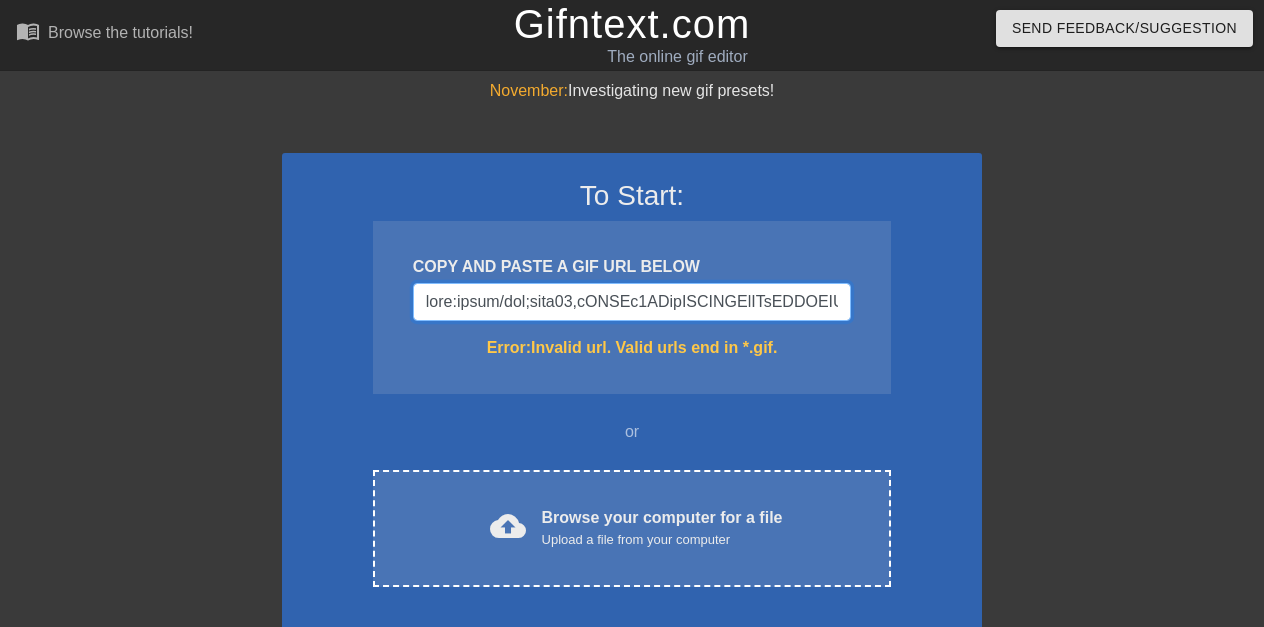 click at bounding box center (632, 302) 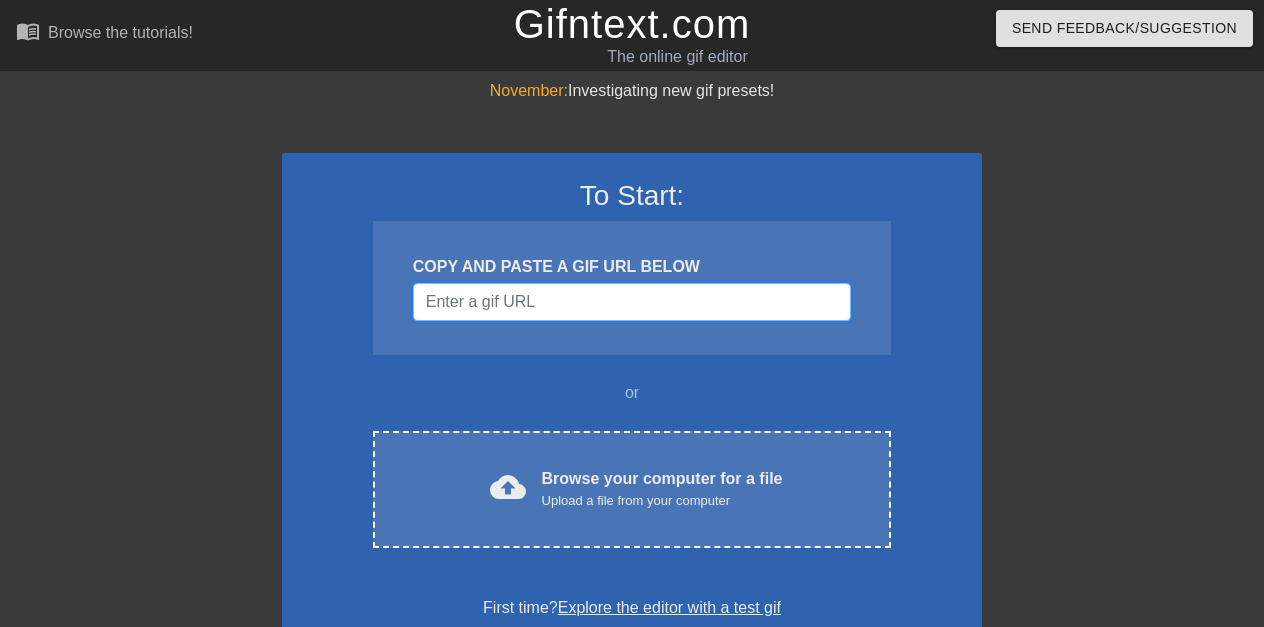 paste on "https://images.app.goo.gl/Rfx6DhAs5jW5gx26A" 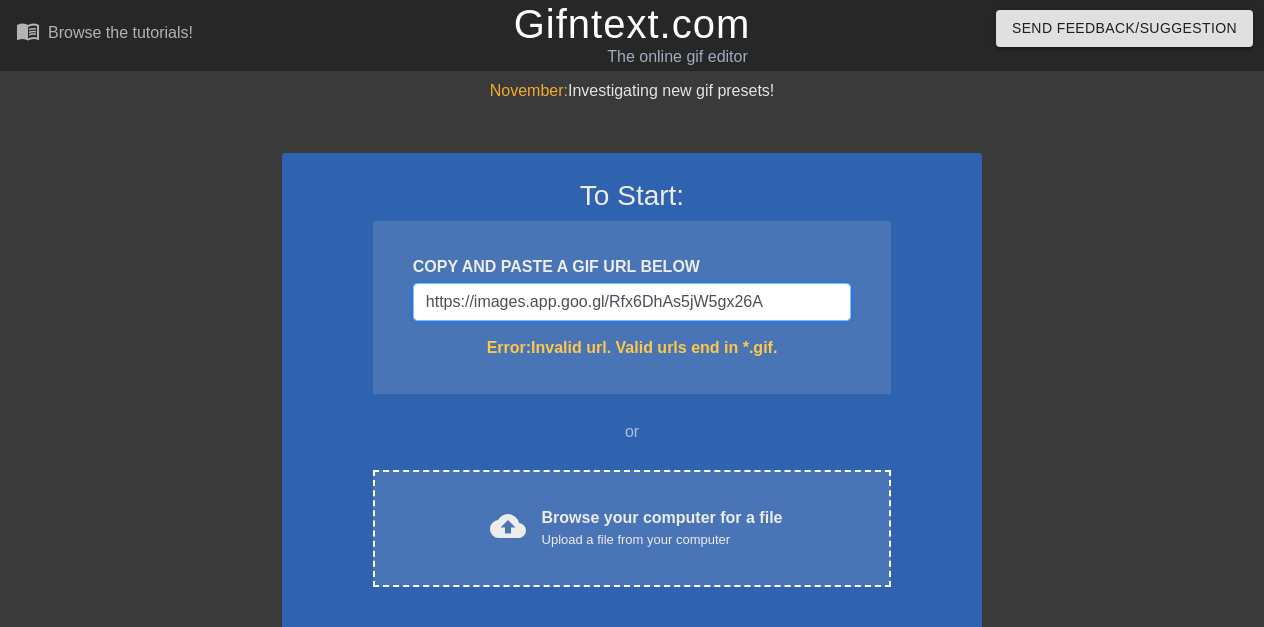 type on "https://images.app.goo.gl/Rfx6DhAs5jW5gx26A" 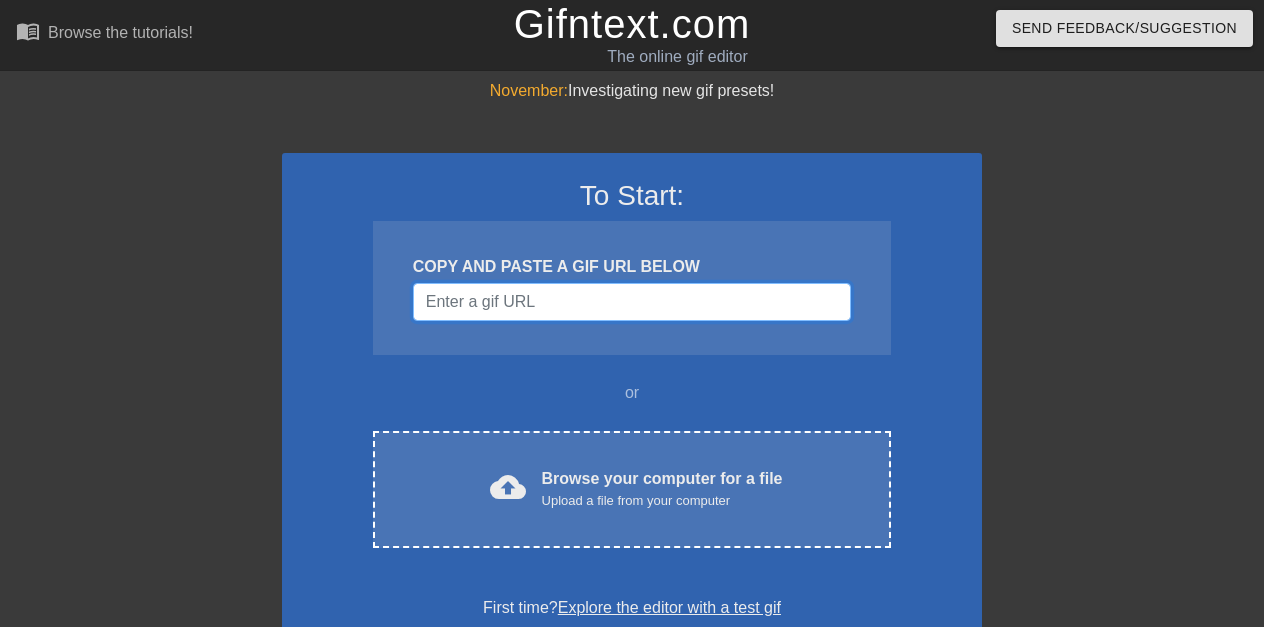 paste on "data:image/jpeg;base64,/9j/4AAQSkZJRgABAQAAAQABAAD/2wCEAAkGBwgHBgkIBwgKCgkLDRYPDQwMDRsUFRAWIB0iIiAdHx8kKDQsJCYxJx8fLT0tMTU3Ojo6Iys/RD84QzQ5OjcBCgoKDQwNGg8PGjclHyU3Nzc3Nzc3Nzc3Nzc3Nzc3Nzc3Nzc3Nzc3Nzc3Nzc3Nzc3Nzc3Nzc3Nzc3Nzc3Nzc3N//AABEIAJQAlAMBIgACEQEDEQH/xAAbAAEAAgMBAQAAAAAAAAAAAAAABAYCAwUBB//EADgQAAIBBAADBAgEBAcAAAAAAAABAgMEBREGEiEiMUFxBxMUUWGBkaEjMrHBJEJi0RUWM1JykrL/xAAXAQEBAQEAAAAAAAAAAAAAAAAAAQID/8QAHBEBAQEAAgMBAAAAAAAAAAAAAAERAiExQVEy/9oADAMBAAIRAxEAPwD5kADqAAAAAAAAAAAAAAAAAAAAAAAAAAAAAAAABnQo1bitCjb0p1as3qMIRcm35I1lmoVZYPhONxQn6u/y1SUYVIvU6dCHSXK/Db/Uiya1T4es8corP5ela1npu1toOtViv6tdEdSnwRa5LHRvcFl1UjKHMoXEUmn7pOL7L+XQpb6tt97e2/iScbfXGMvqV5Z1HCrTe+j6SXufvRMalnxHlFxk4y709M8LFxbaxq+yZyhRhSo5GPNOEH+Wr/N9f7ldLGbMoDKFKpP8lOcv+MWxOnOnLlqU5wet6nFp/cqMQAAAAAAAAAAAAAAACxcRQlLhnhetH/TVCtCT/qck9fZldLdgFb5/hyeAq1oUb63qOtZSn3T33x+rf1T8CVrj7VEEvI4y/wAZKUb+0q0OX+aUez577iVw9grrN3VNU6claqf4tfXZjHx0/F+Q2Jl8Oxk6bo+jnFKvpVJ3cp0l48r5n+hV7Sj7RdUKGtqpUjDW+9Nne42yivMjCxtulpYR9TBKW05Lvf6L5Gjgm0jecS2cJ6cKbdWSfjyrp99Enhq98lo4x4..." 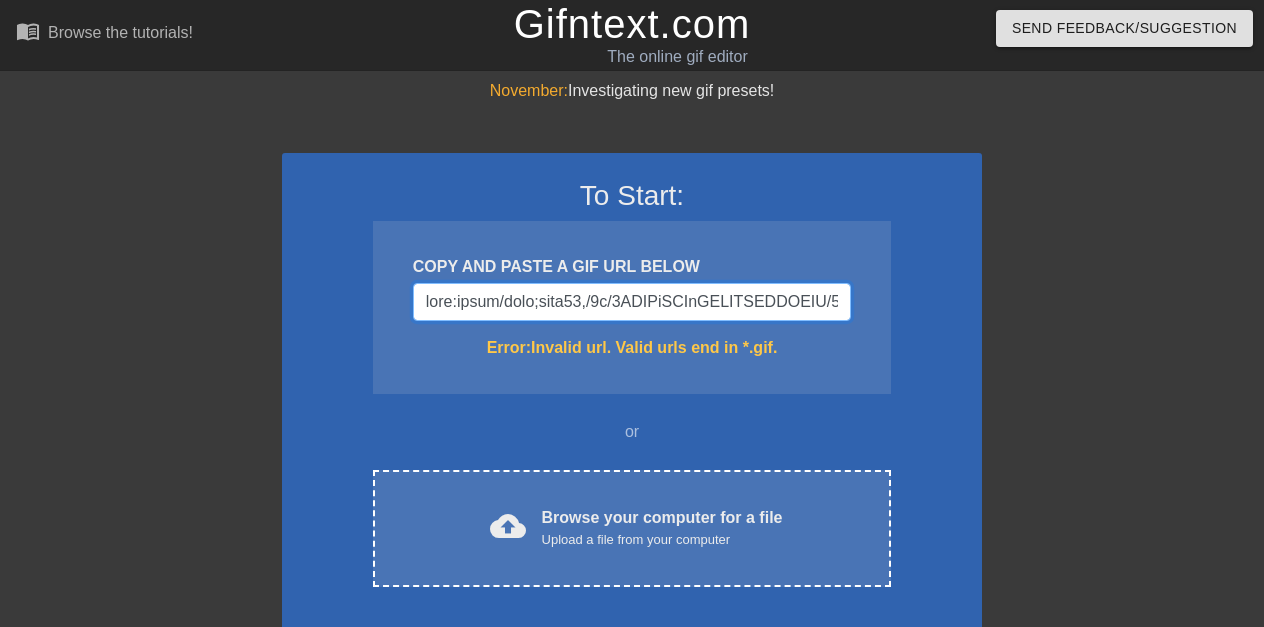 scroll, scrollTop: 0, scrollLeft: 20892, axis: horizontal 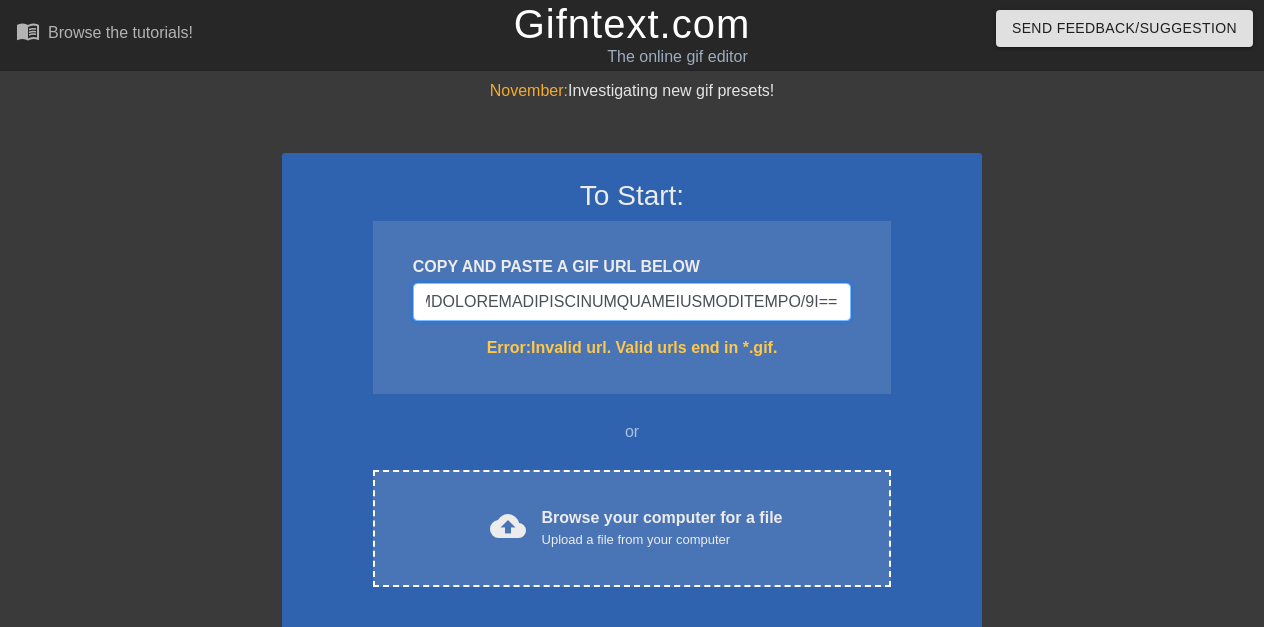 type 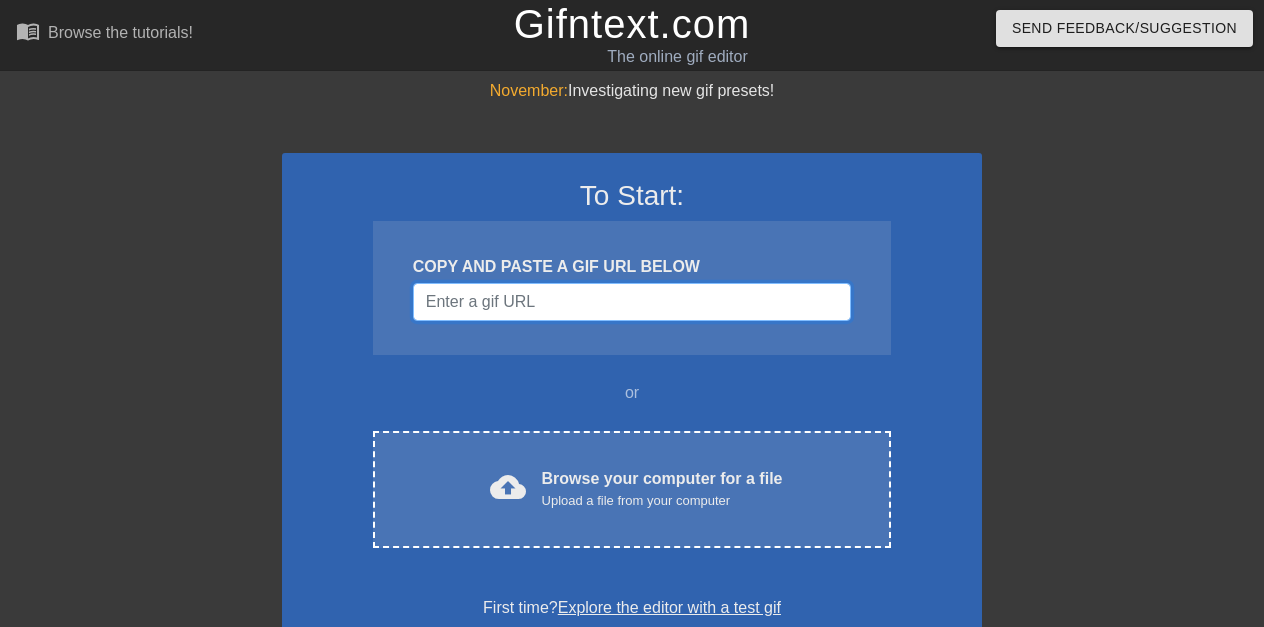scroll, scrollTop: 0, scrollLeft: 0, axis: both 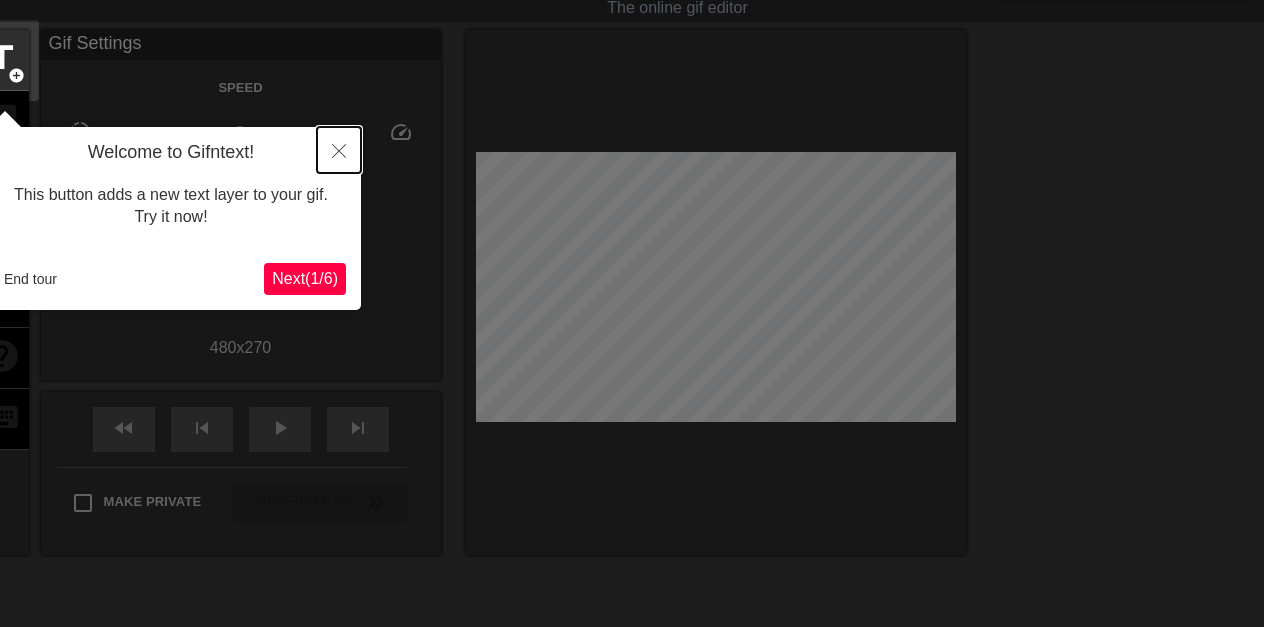 click 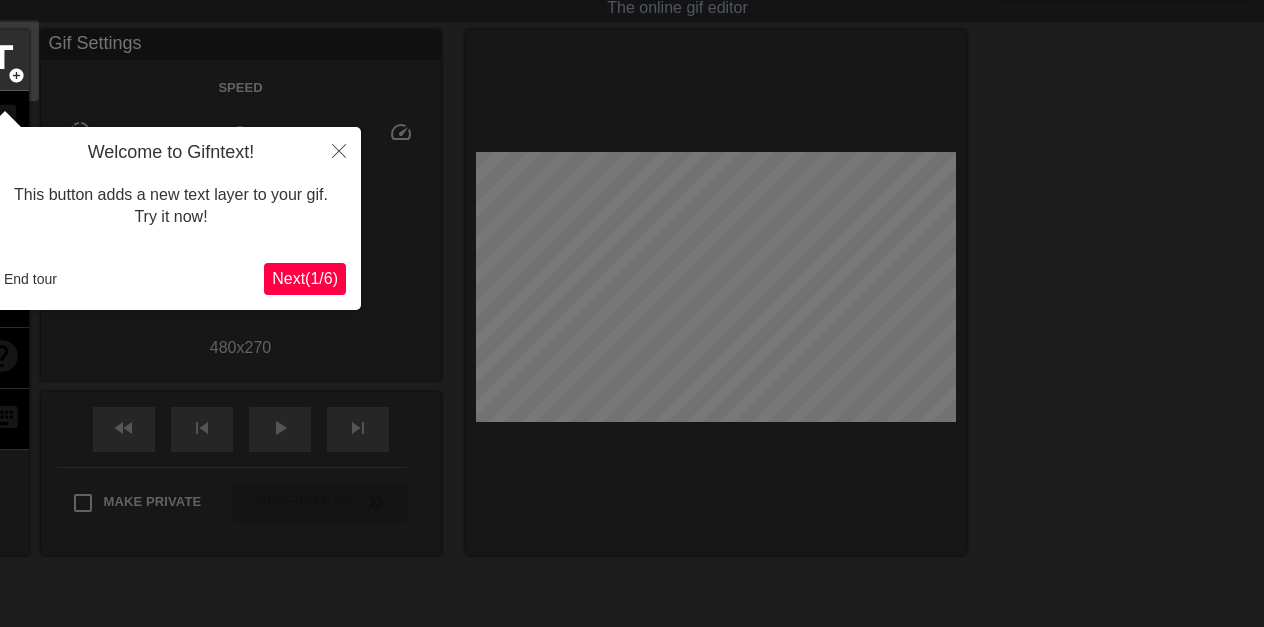 scroll, scrollTop: 0, scrollLeft: 0, axis: both 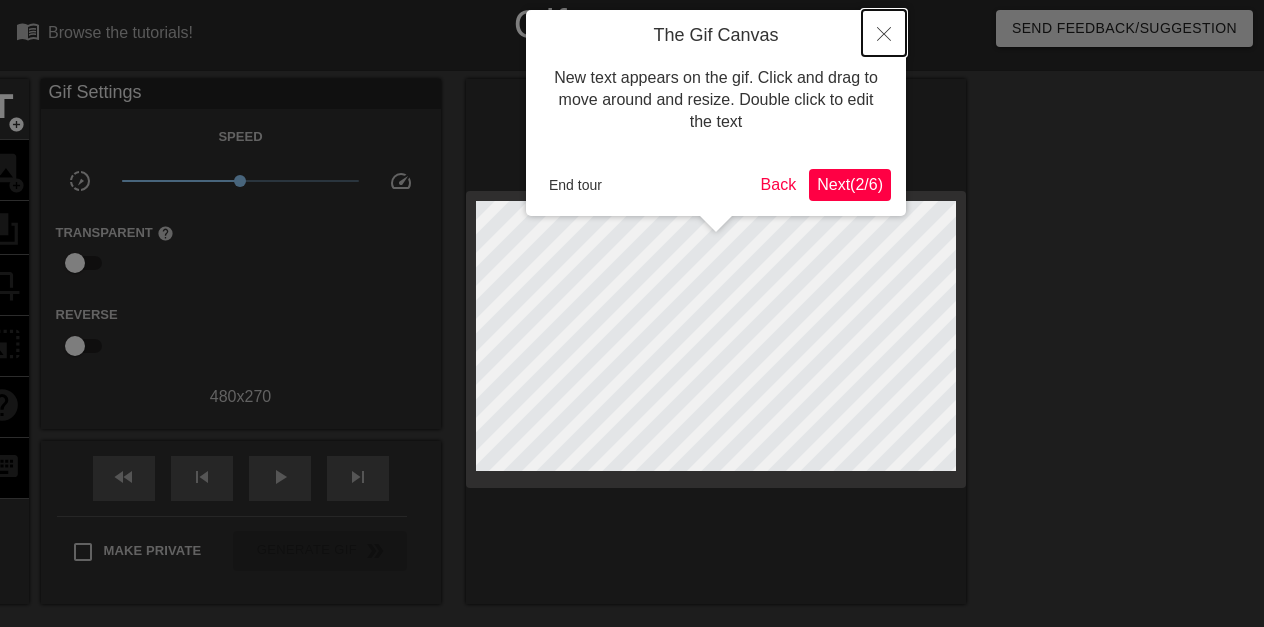 click 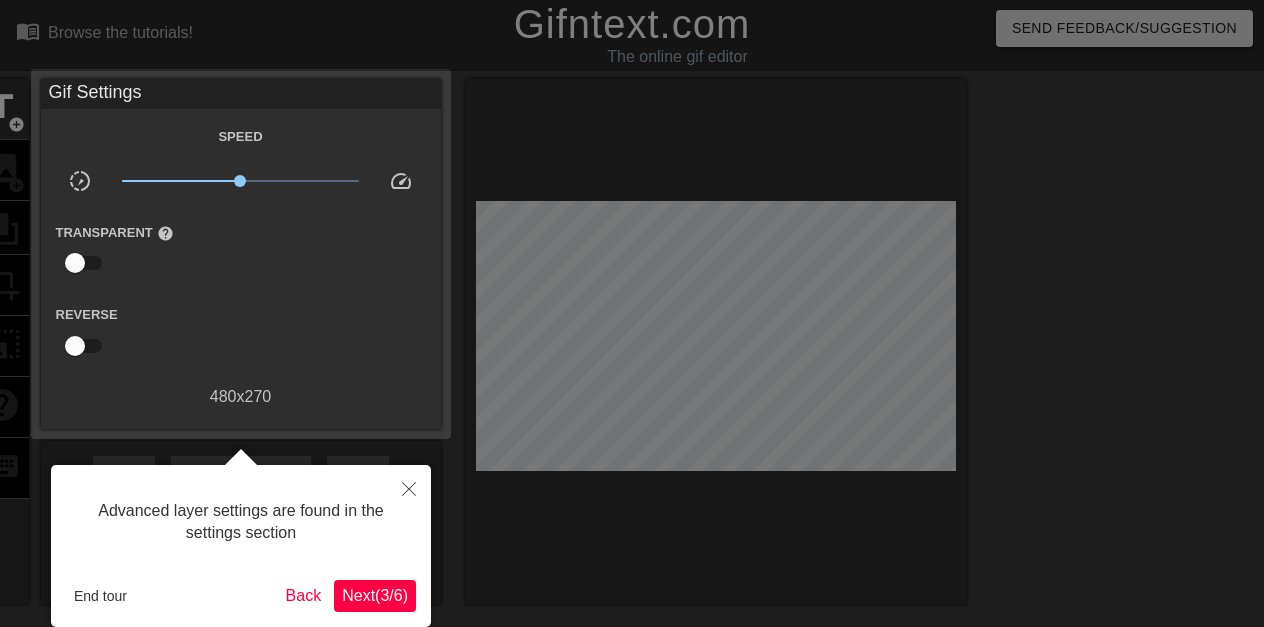 scroll, scrollTop: 49, scrollLeft: 0, axis: vertical 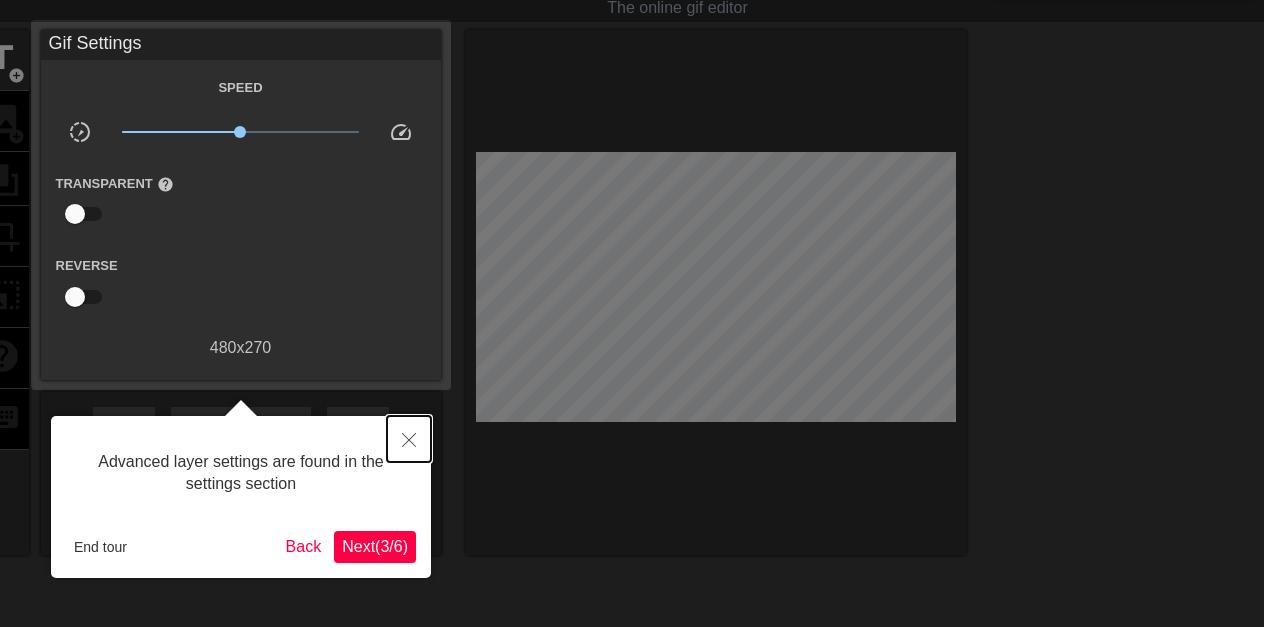 click 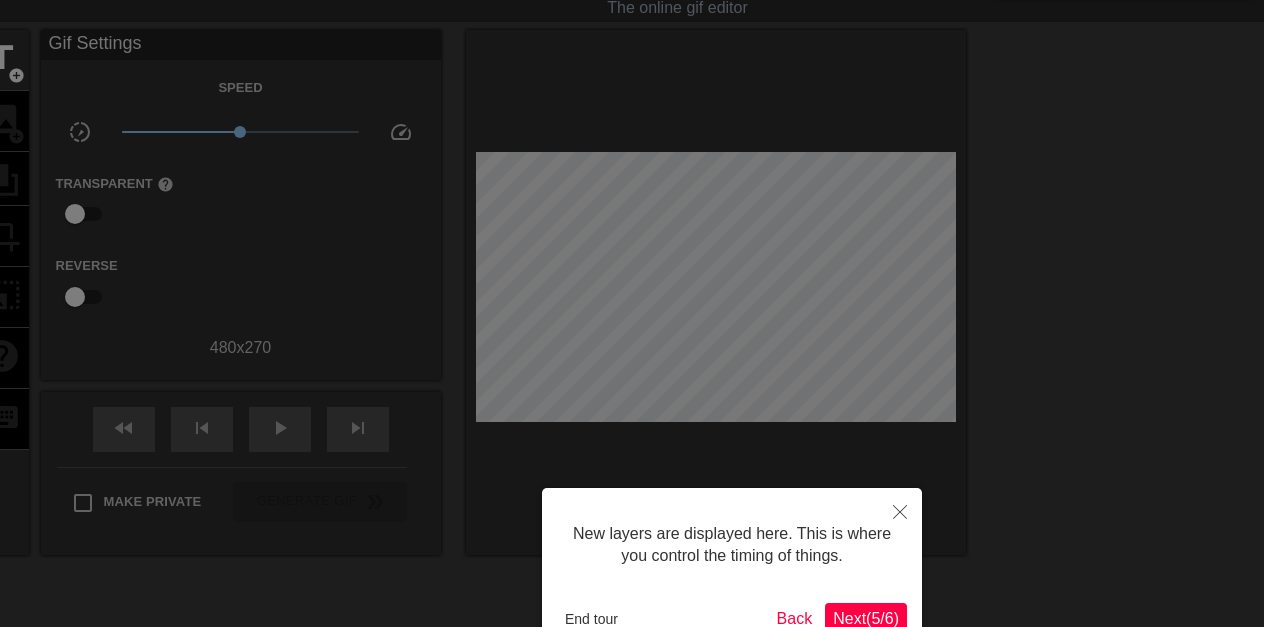 scroll, scrollTop: 73, scrollLeft: 0, axis: vertical 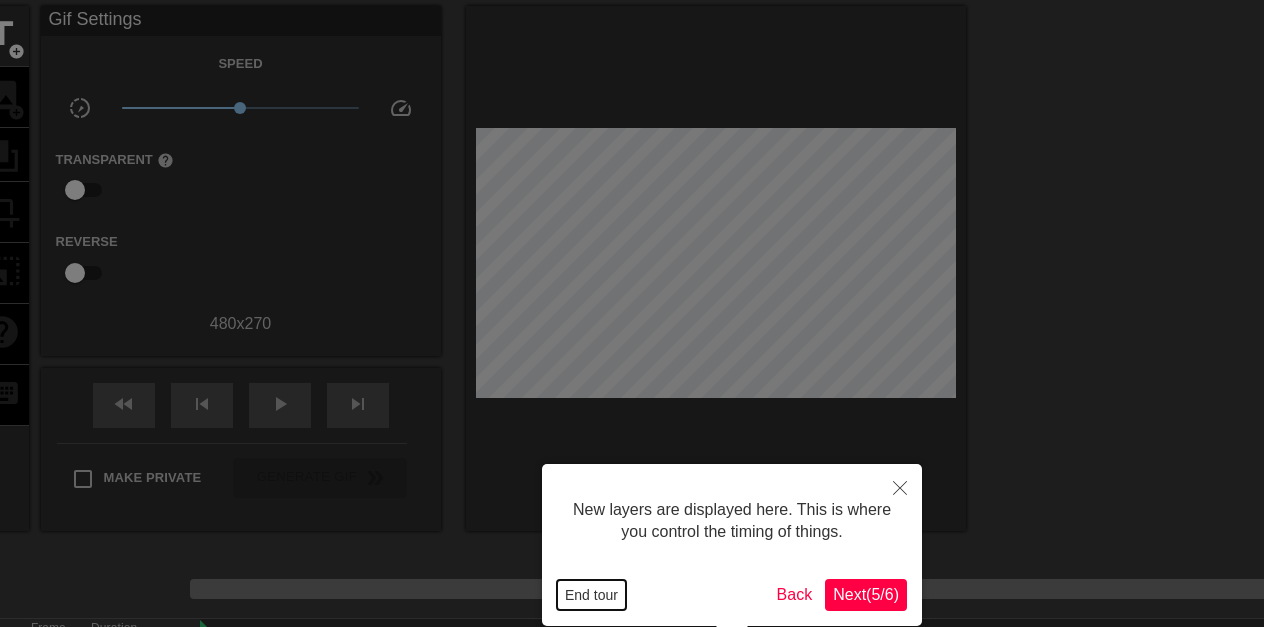 click on "End tour" at bounding box center [591, 595] 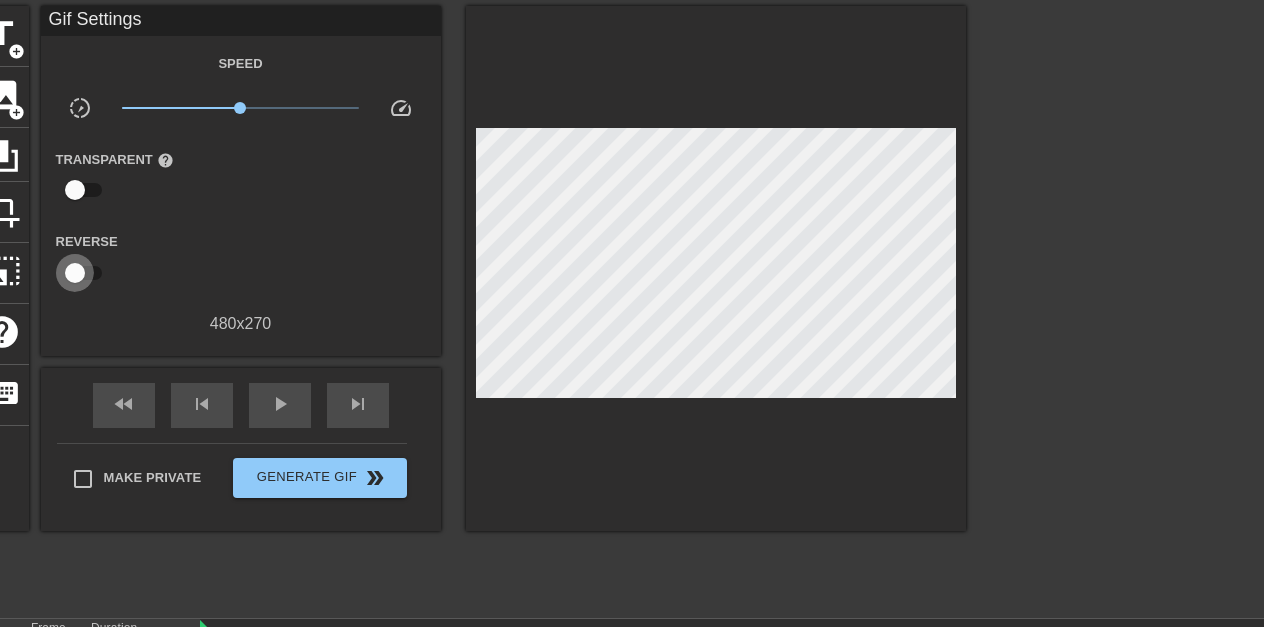 click at bounding box center [75, 273] 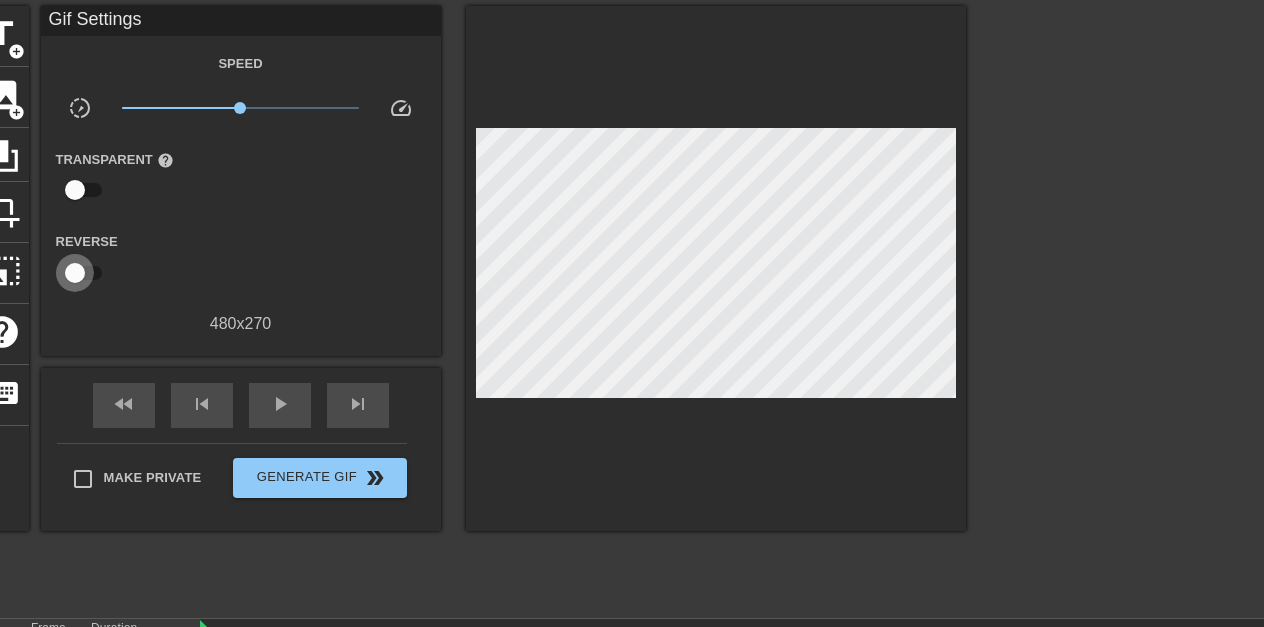 checkbox on "true" 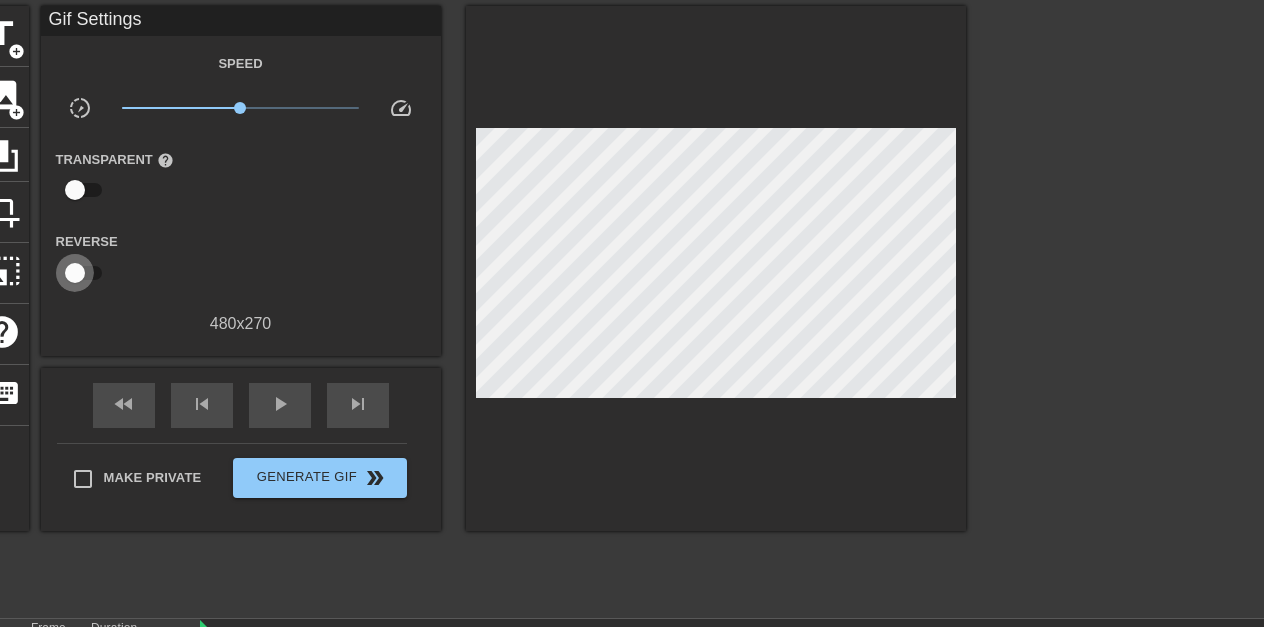 type on "60" 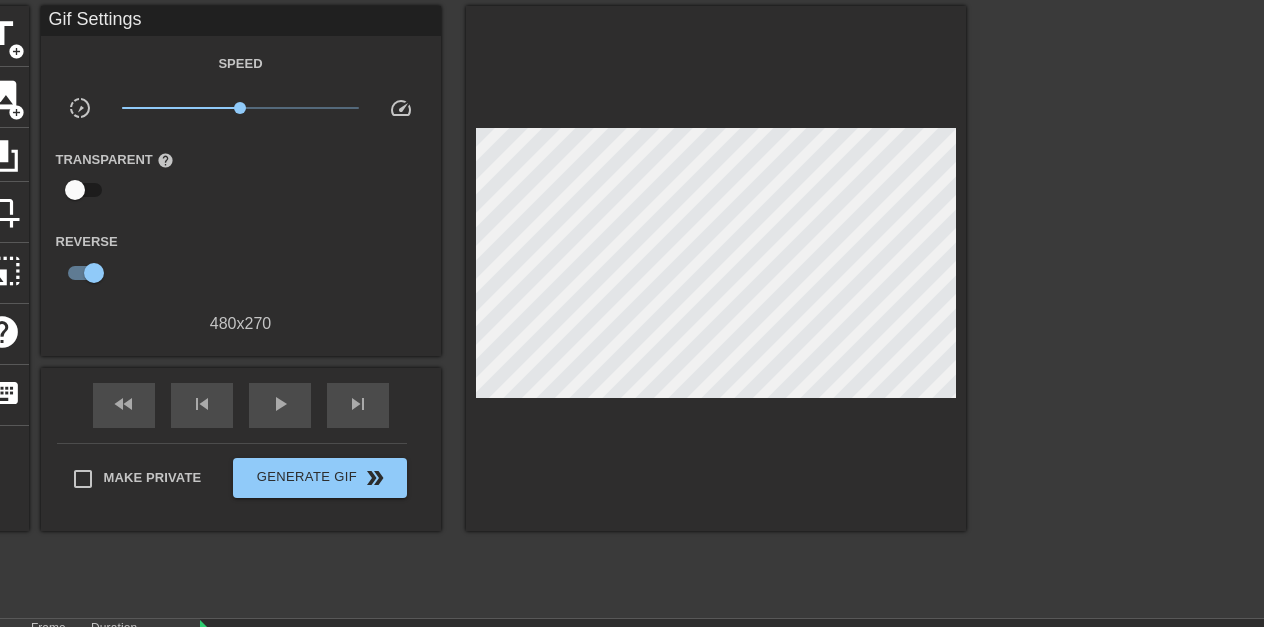 scroll, scrollTop: 279, scrollLeft: 0, axis: vertical 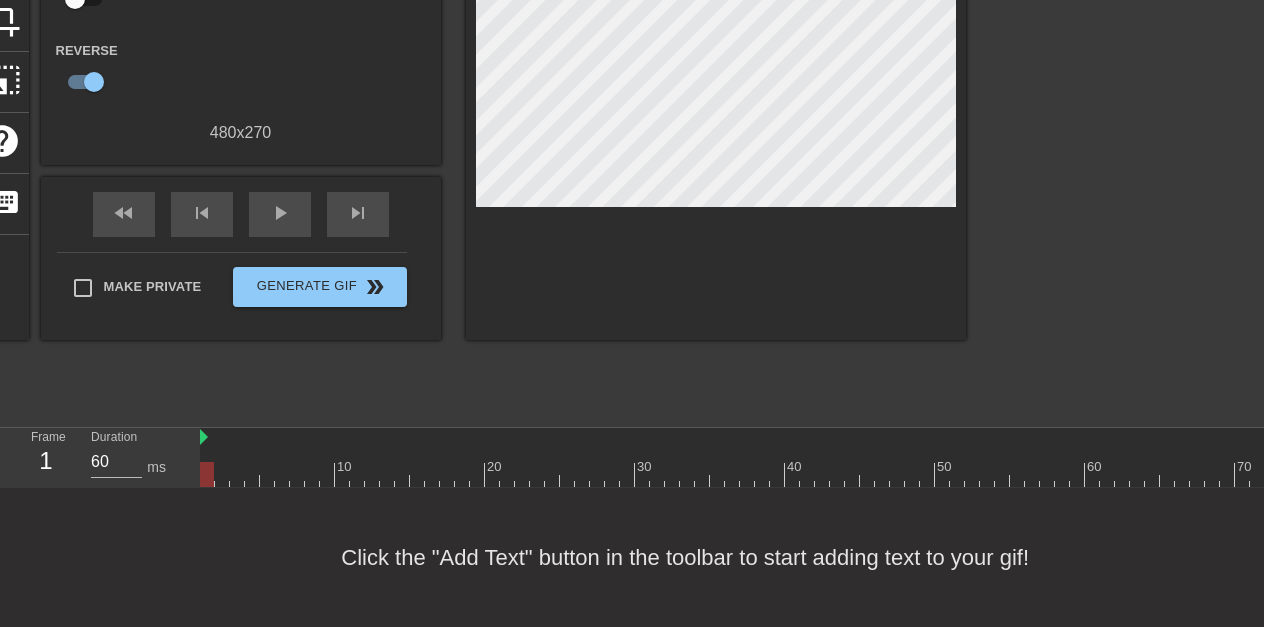 click on "480  x  270" at bounding box center [241, 133] 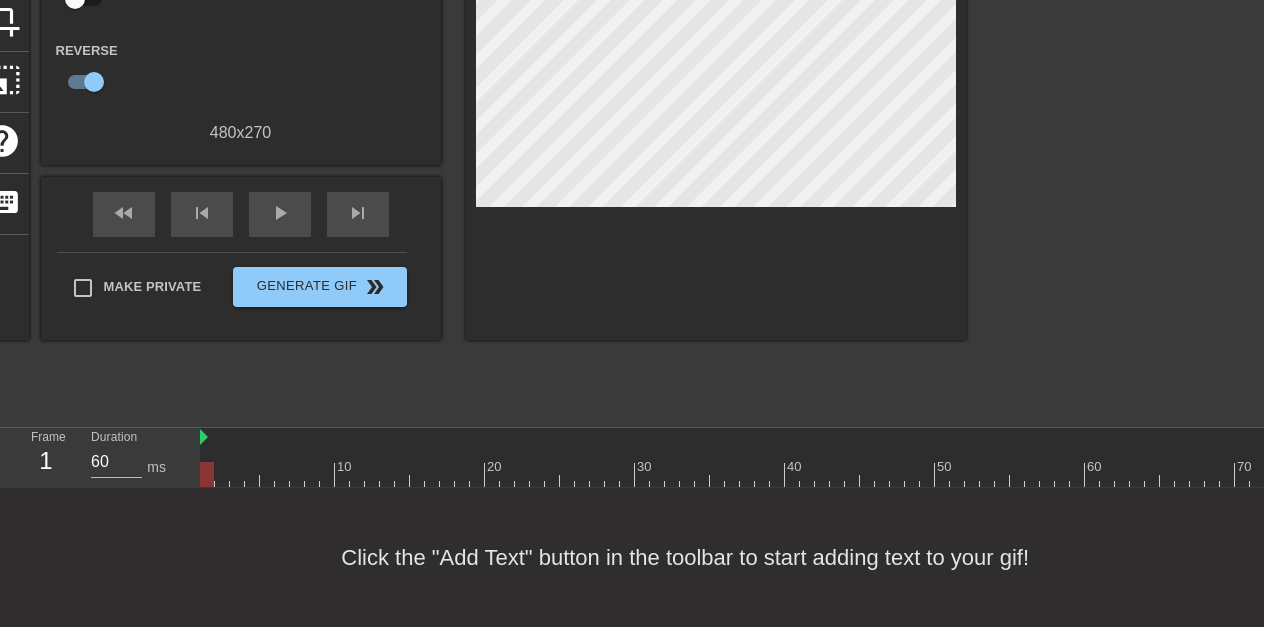 click on "crop" at bounding box center [2, 19] 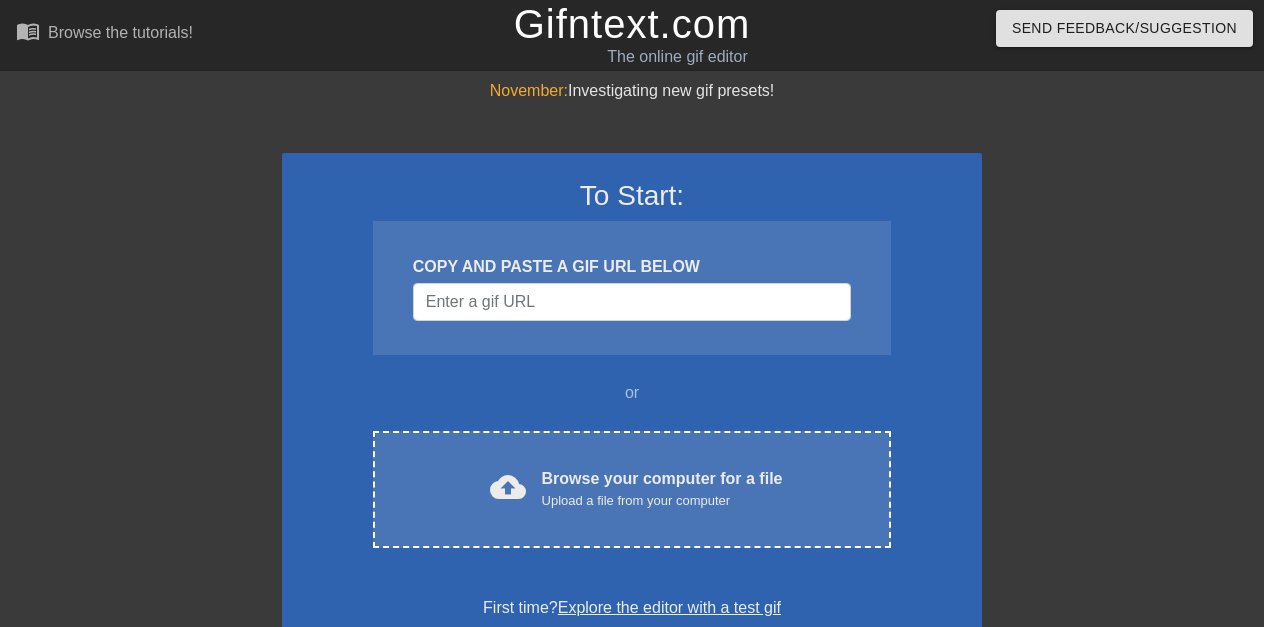 scroll, scrollTop: 0, scrollLeft: 0, axis: both 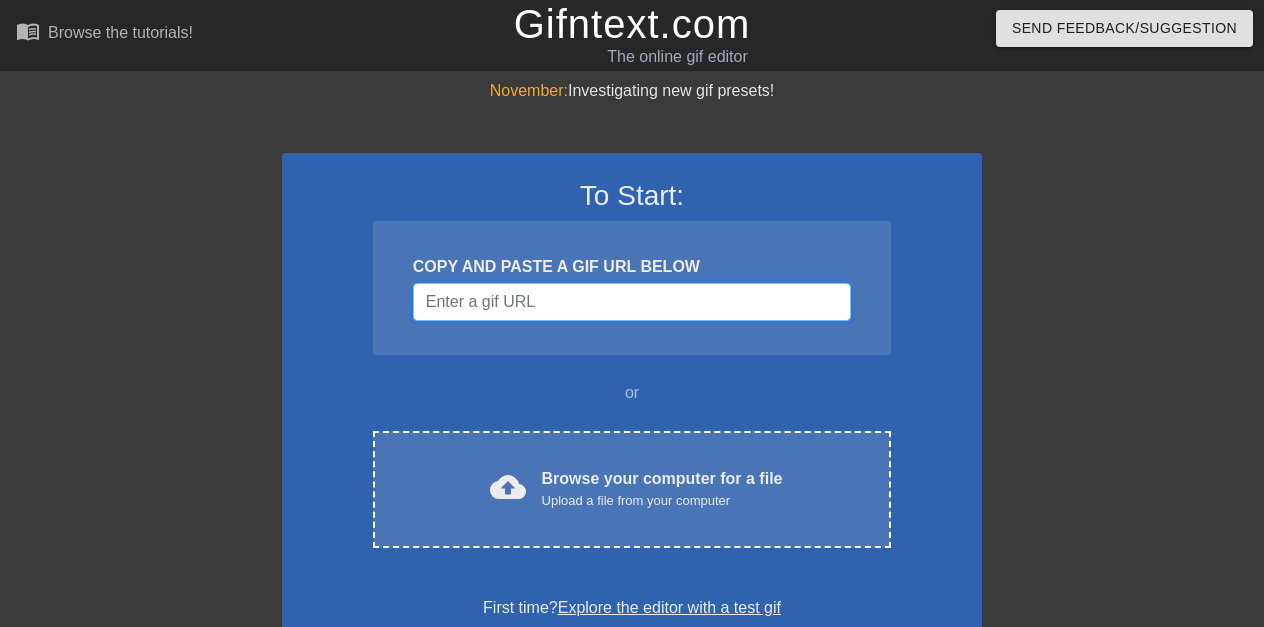 click at bounding box center (632, 302) 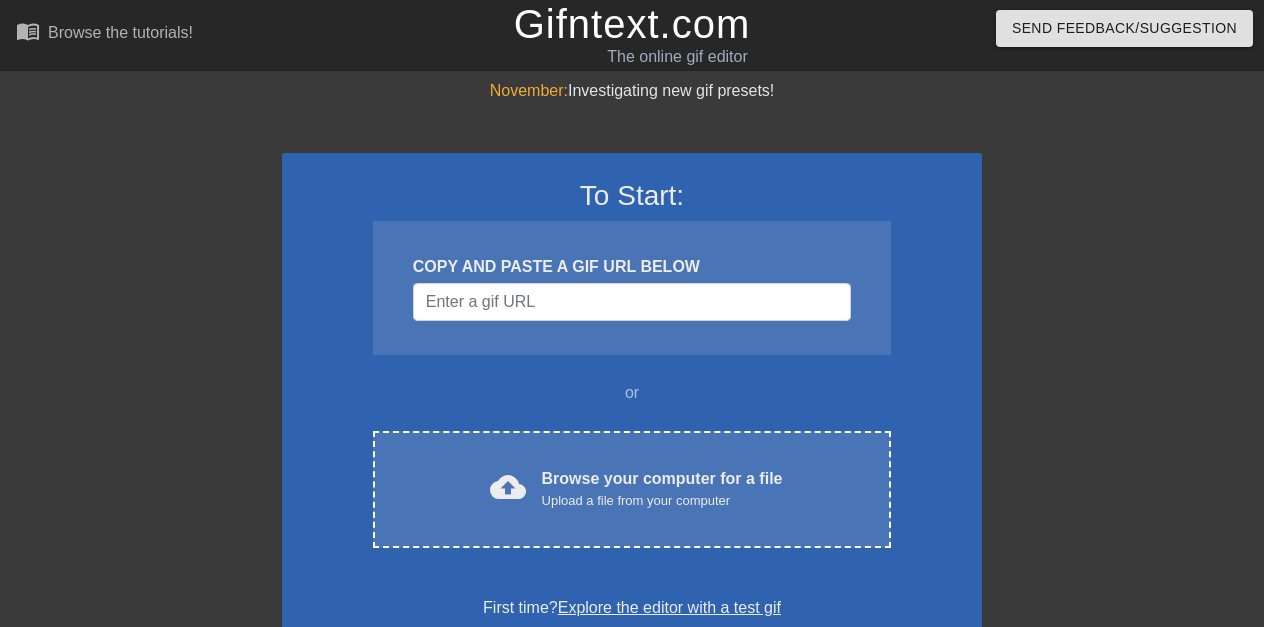 scroll, scrollTop: 0, scrollLeft: 0, axis: both 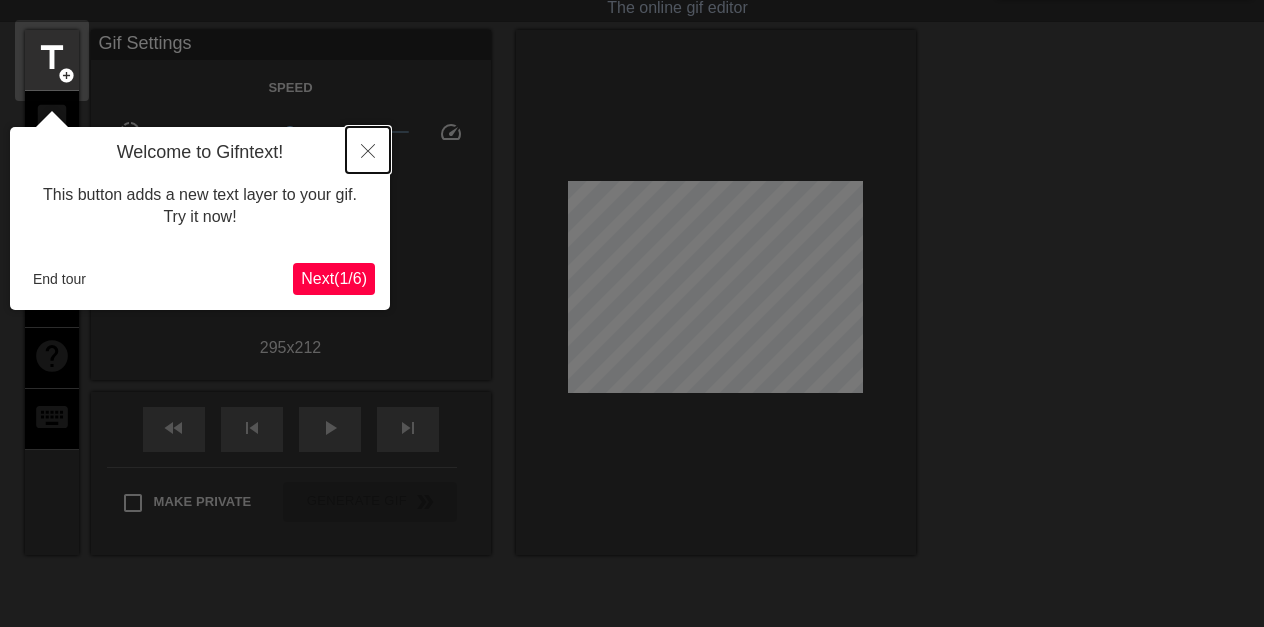 click 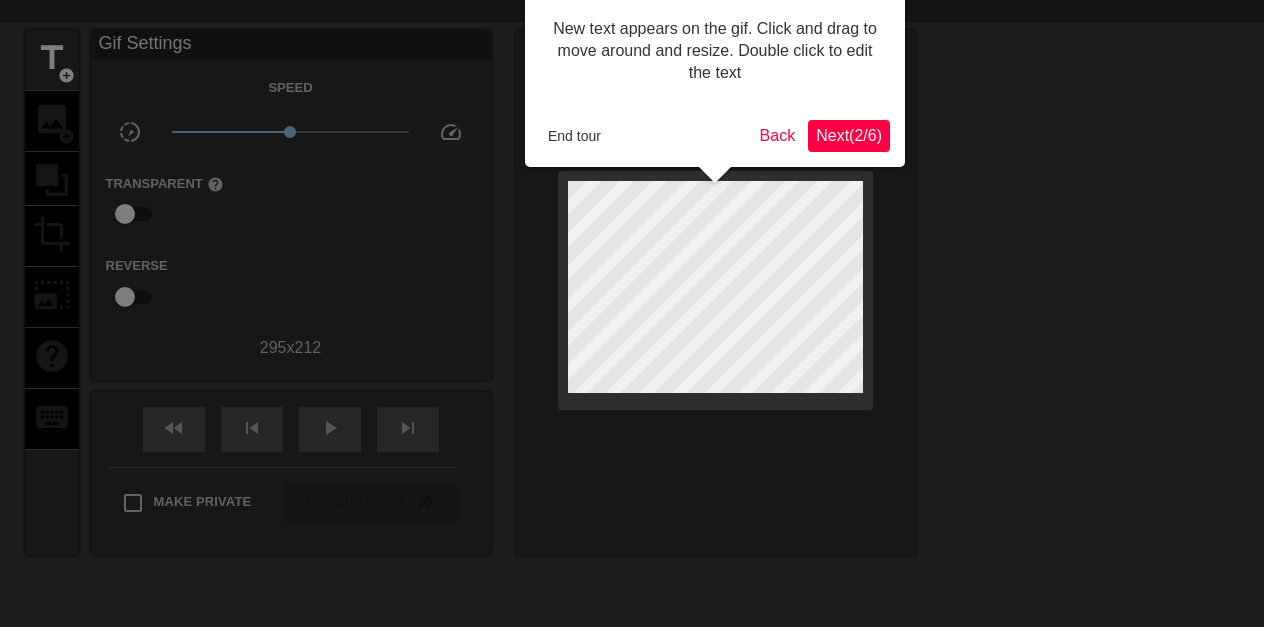 scroll, scrollTop: 0, scrollLeft: 0, axis: both 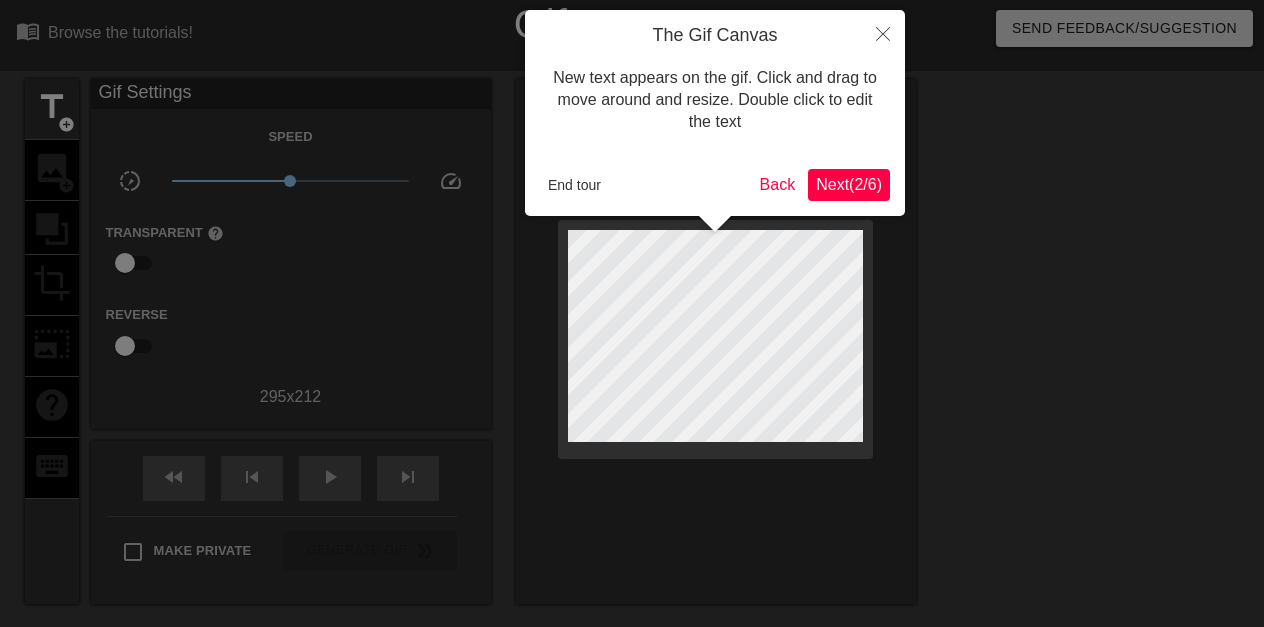 click at bounding box center [632, 453] 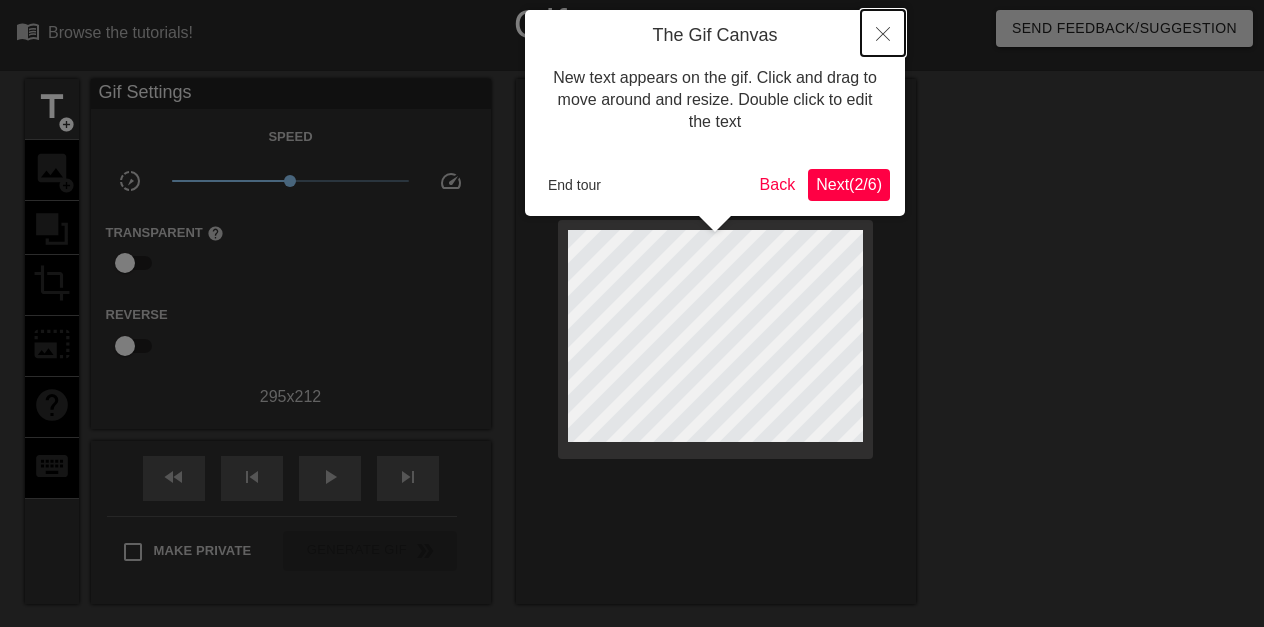 click 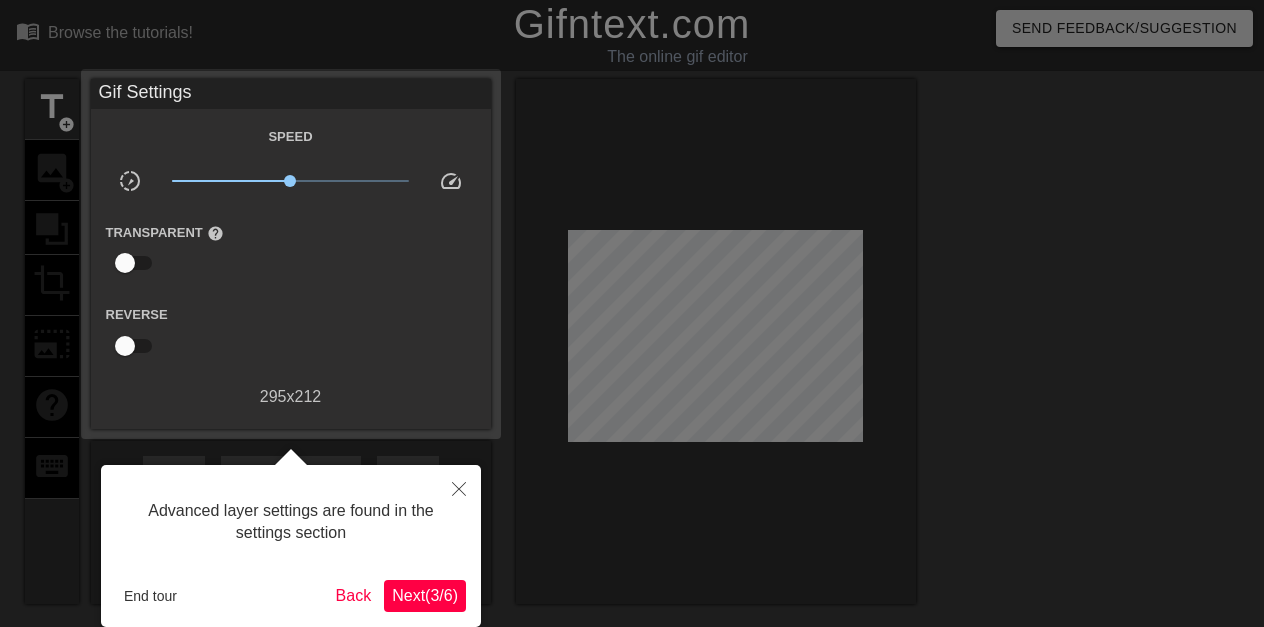 scroll, scrollTop: 49, scrollLeft: 0, axis: vertical 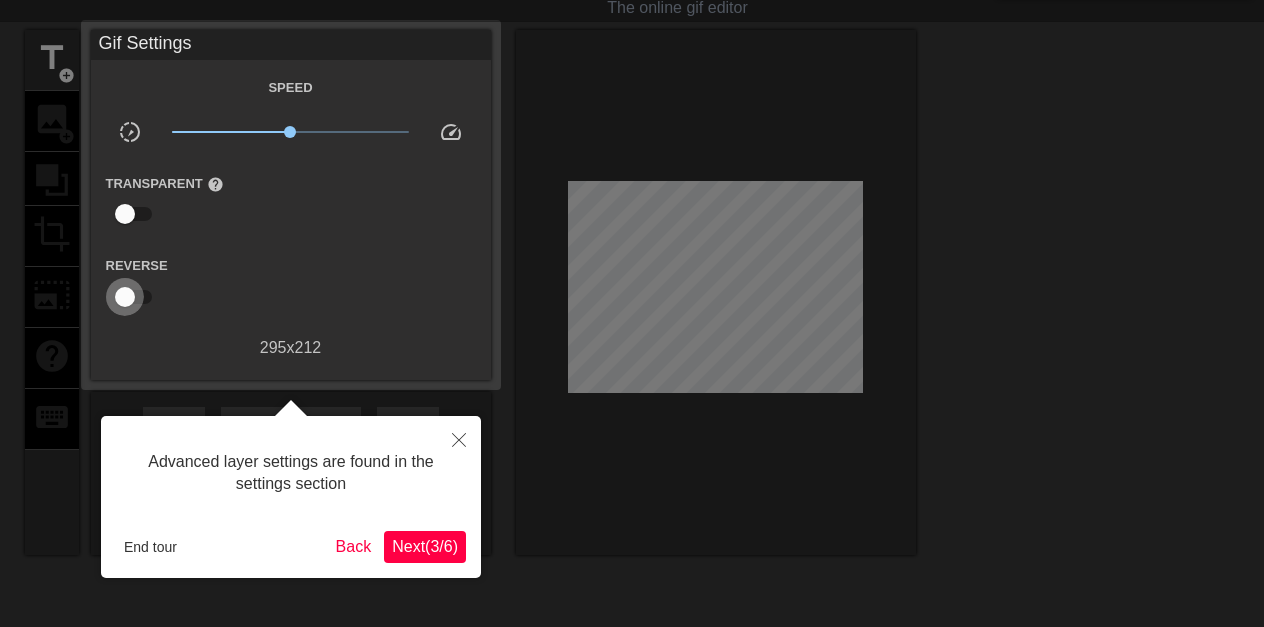 click at bounding box center [125, 297] 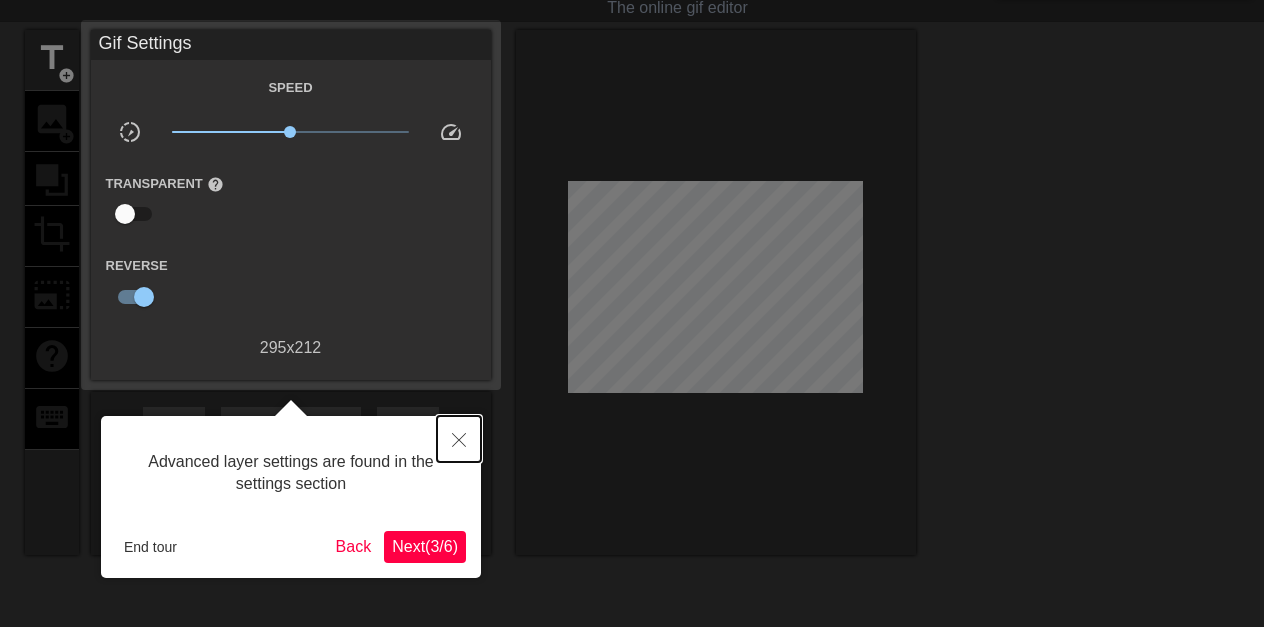 click 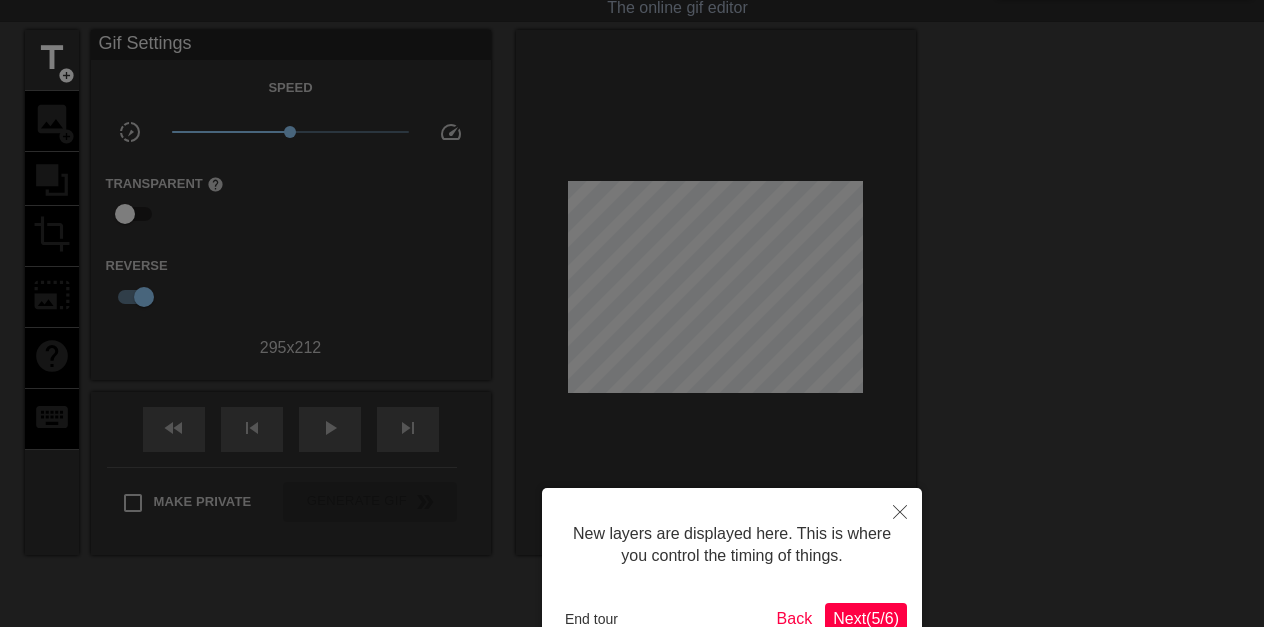 scroll, scrollTop: 73, scrollLeft: 0, axis: vertical 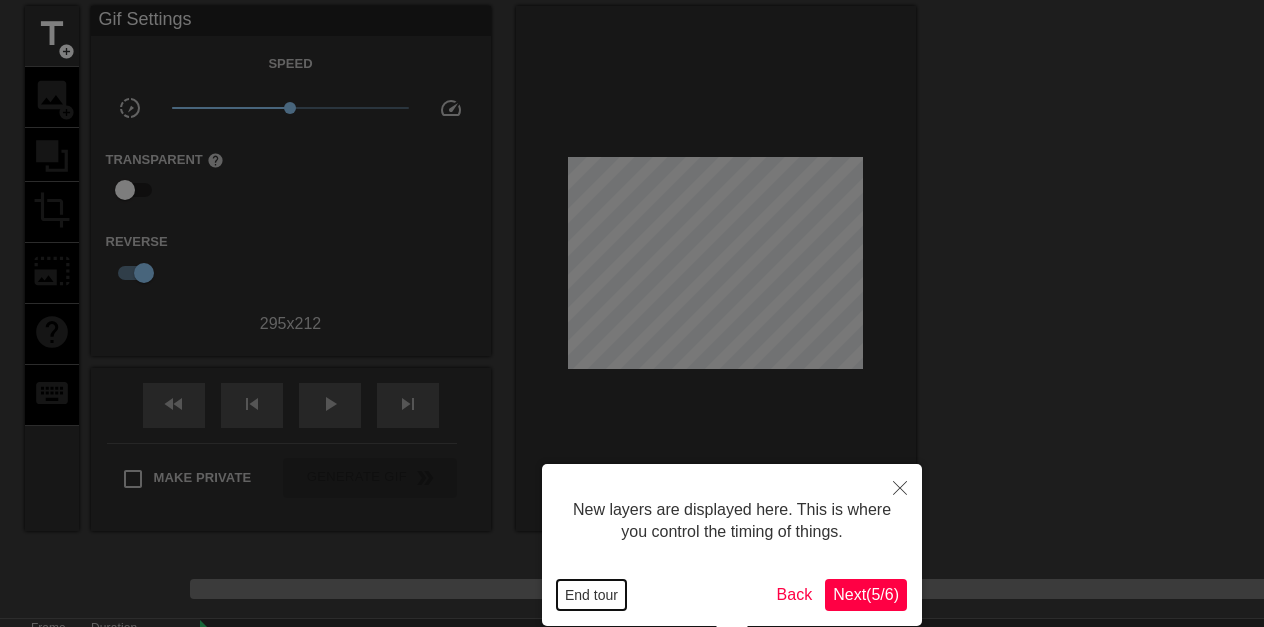 click on "End tour" at bounding box center (591, 595) 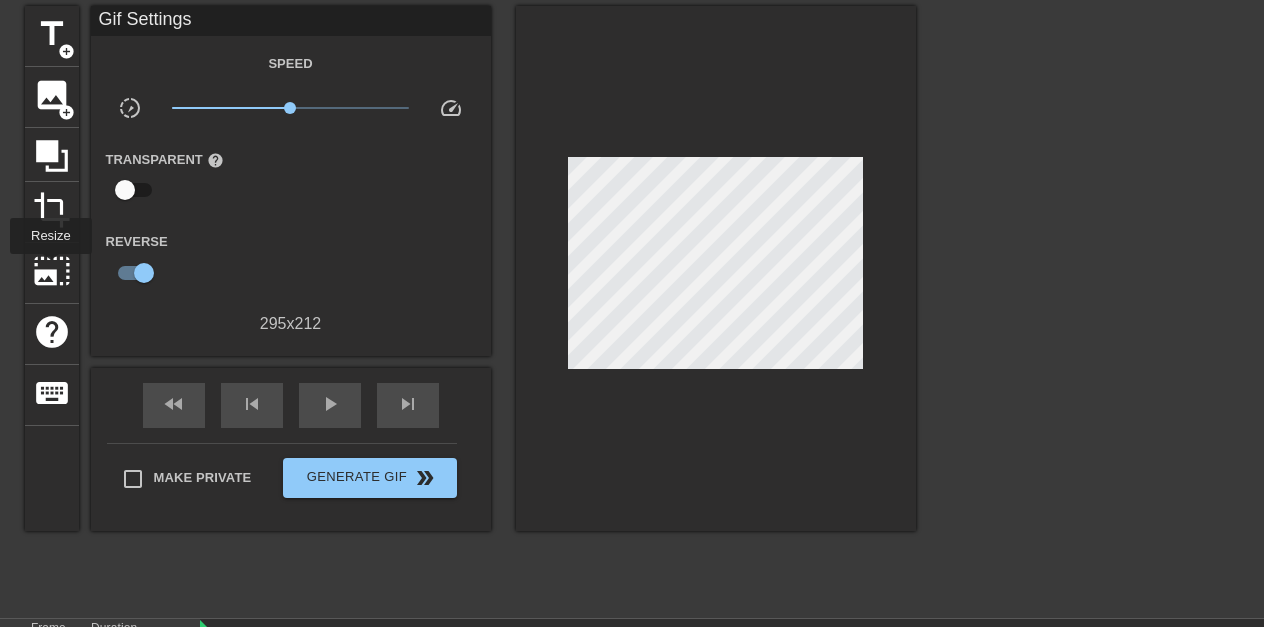 click on "photo_size_select_large" at bounding box center [52, 271] 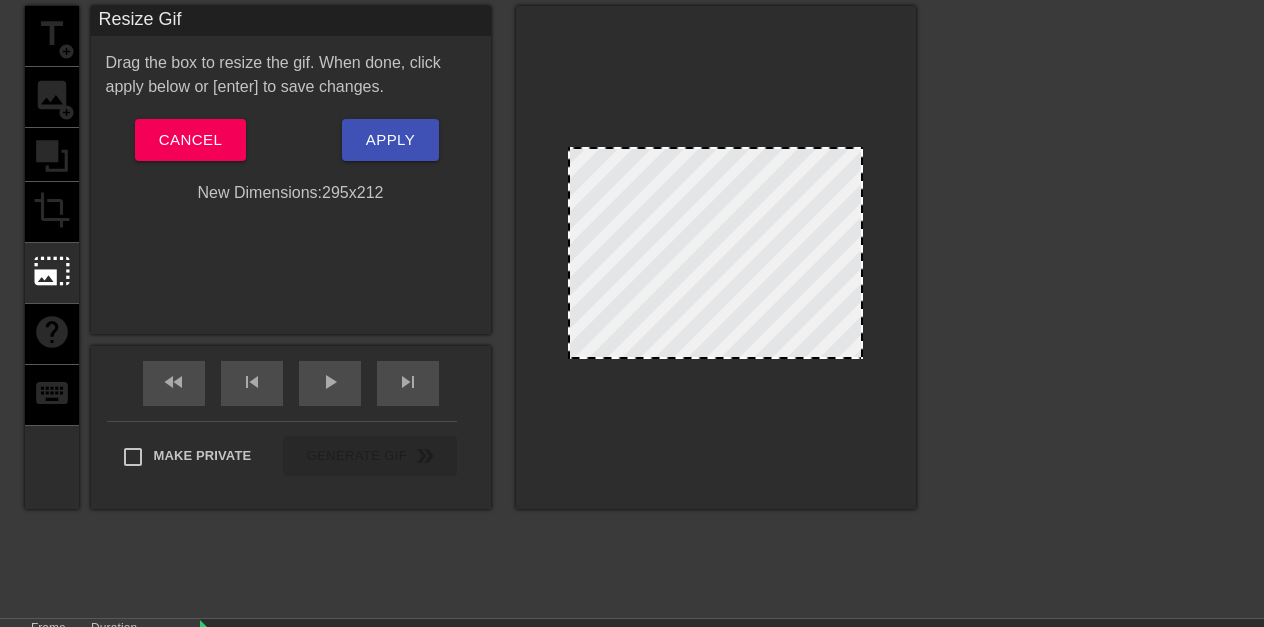 click on "New Dimensions:  295  x  212" at bounding box center (291, 193) 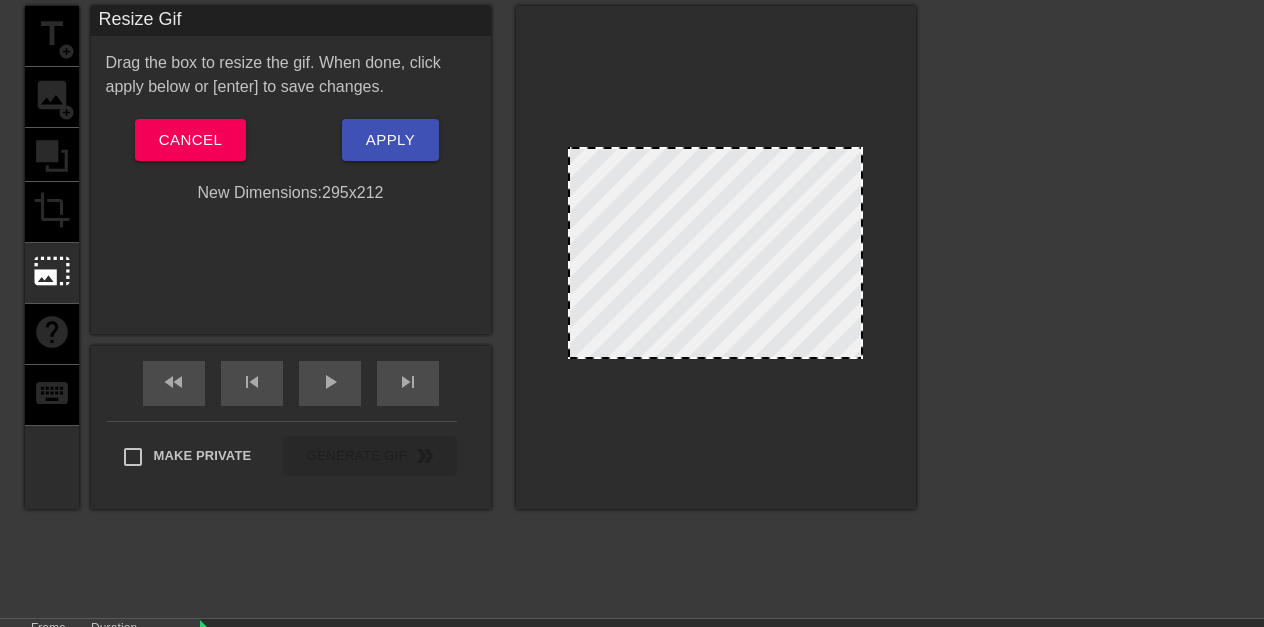 click on "New Dimensions:  295  x  212" at bounding box center [291, 193] 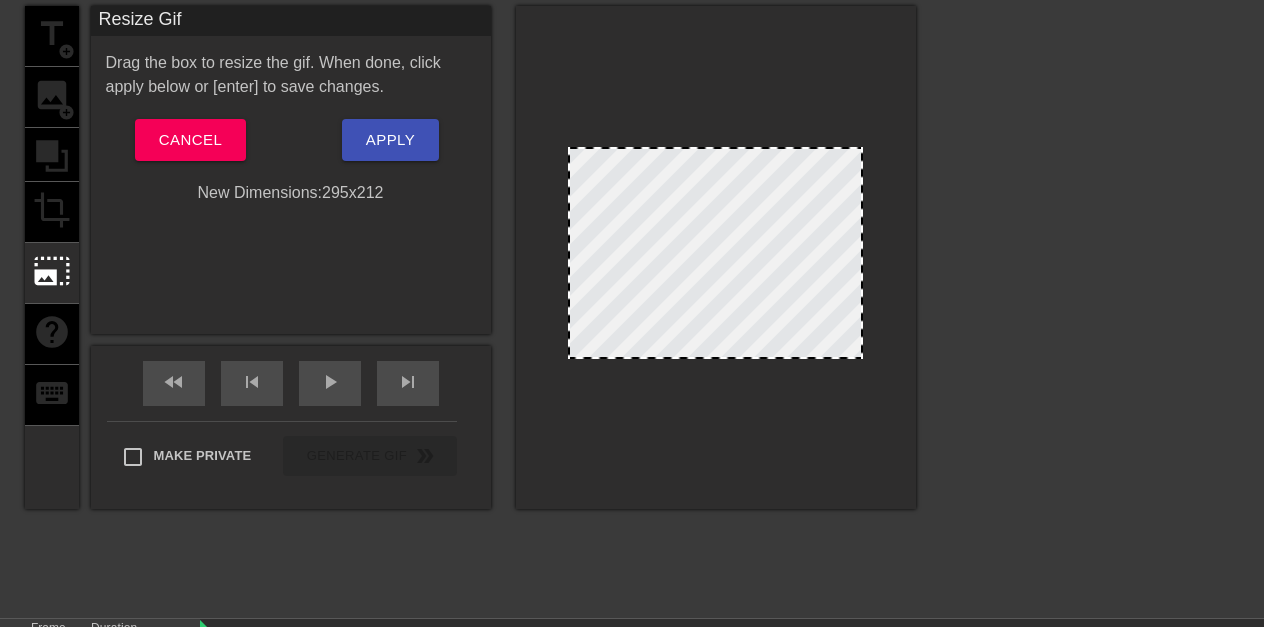 click on "New Dimensions:  295  x  212" at bounding box center [291, 193] 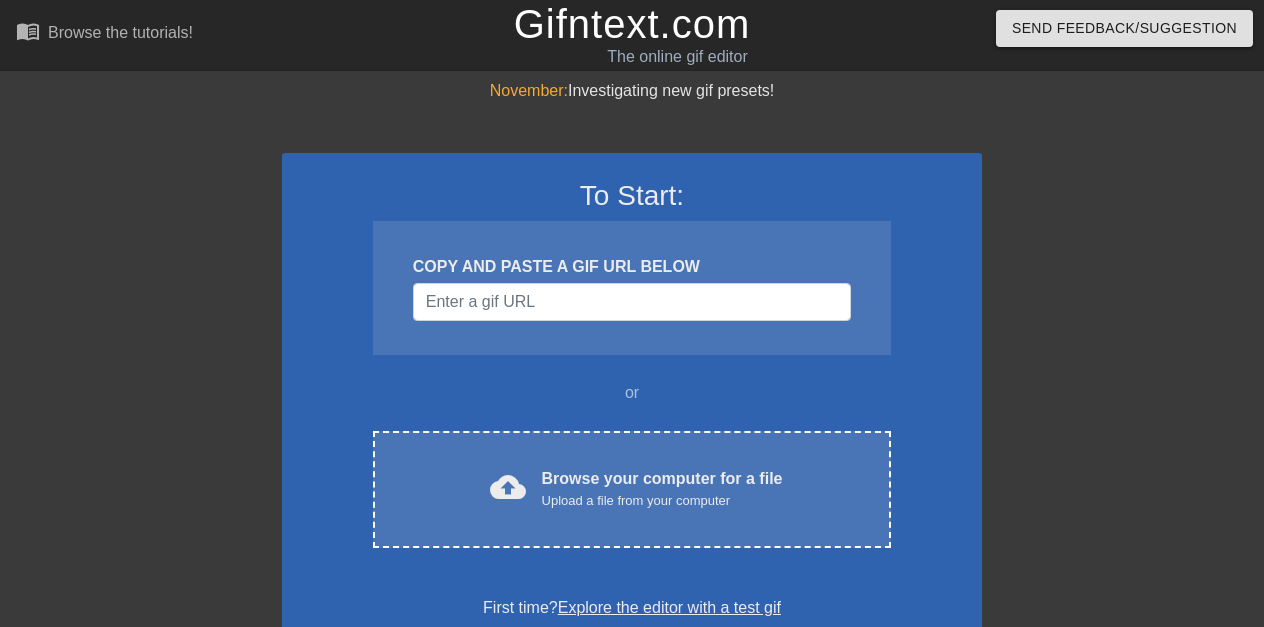 scroll, scrollTop: 0, scrollLeft: 0, axis: both 